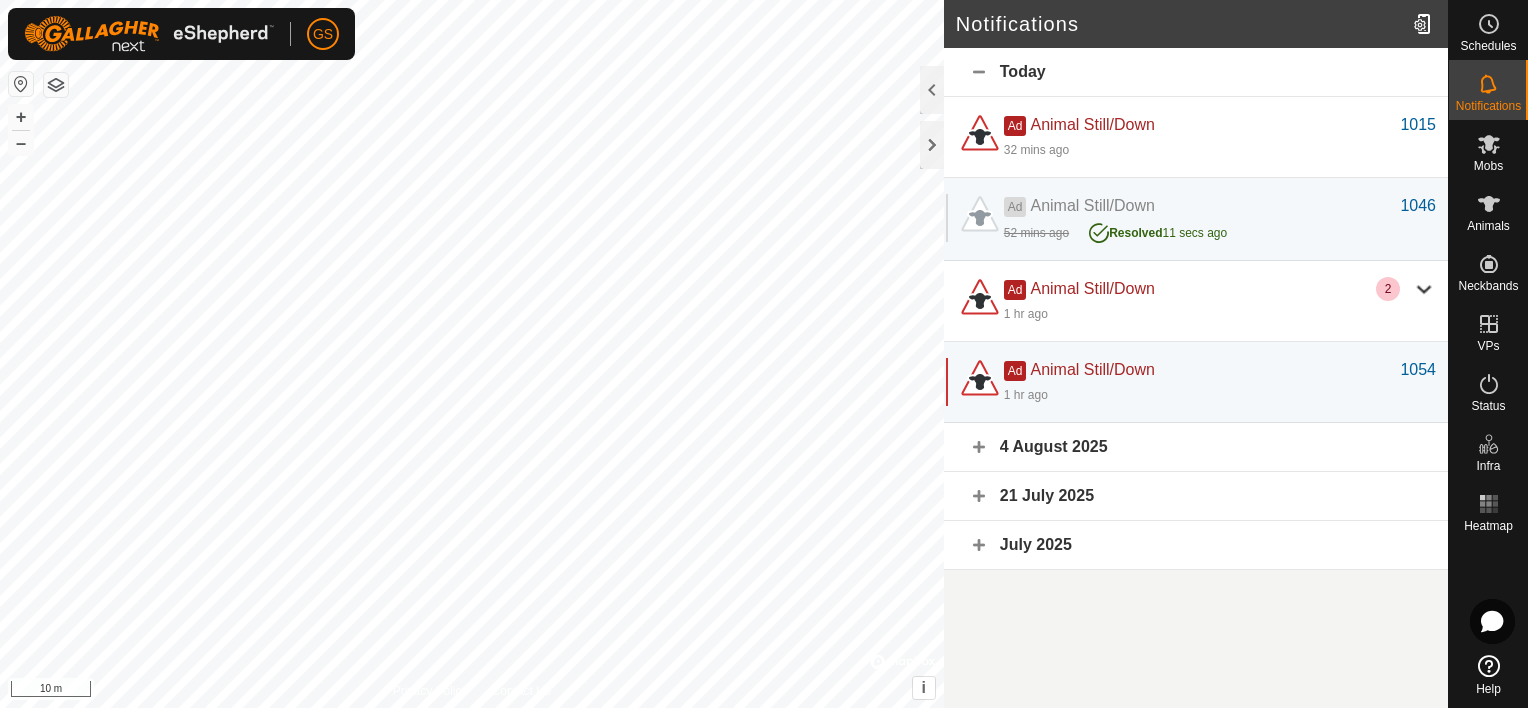 scroll, scrollTop: 0, scrollLeft: 0, axis: both 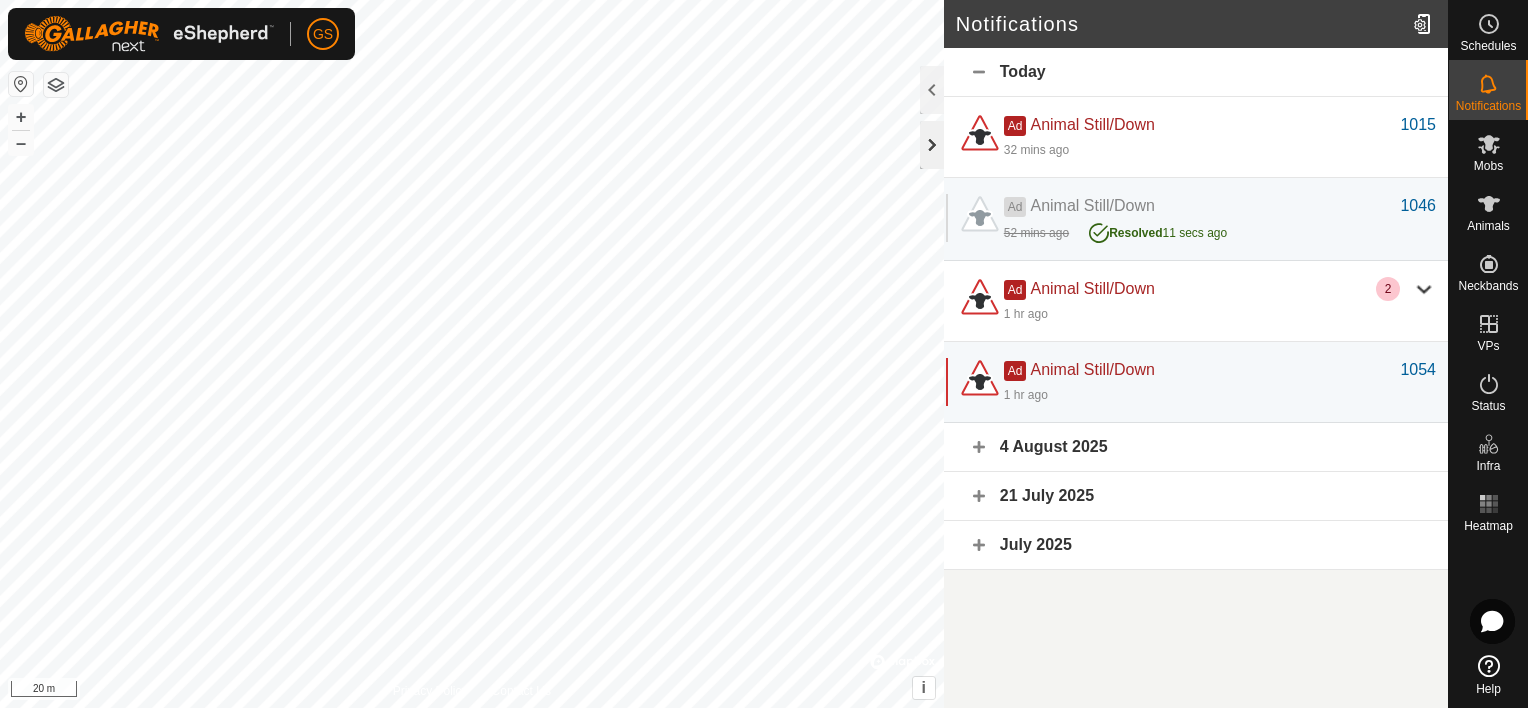 click 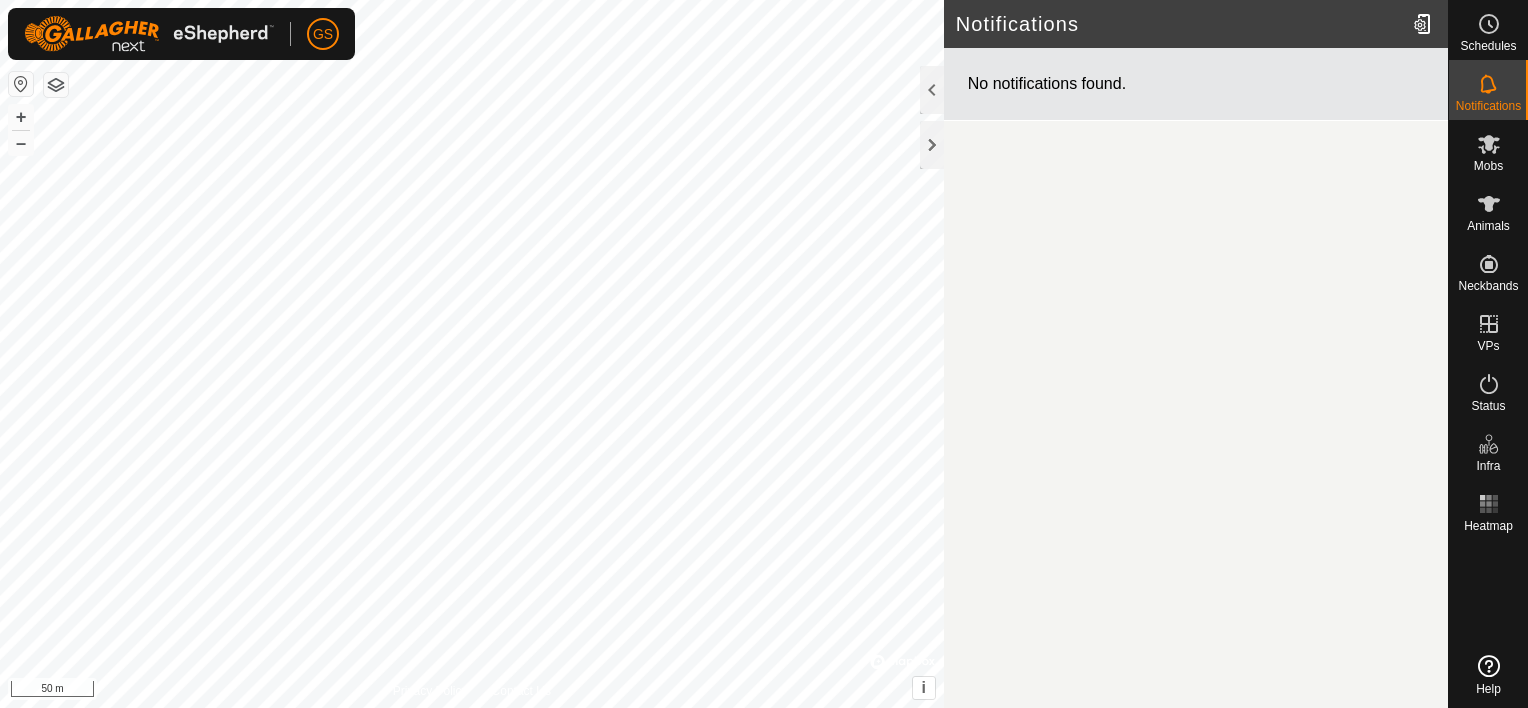 scroll, scrollTop: 0, scrollLeft: 0, axis: both 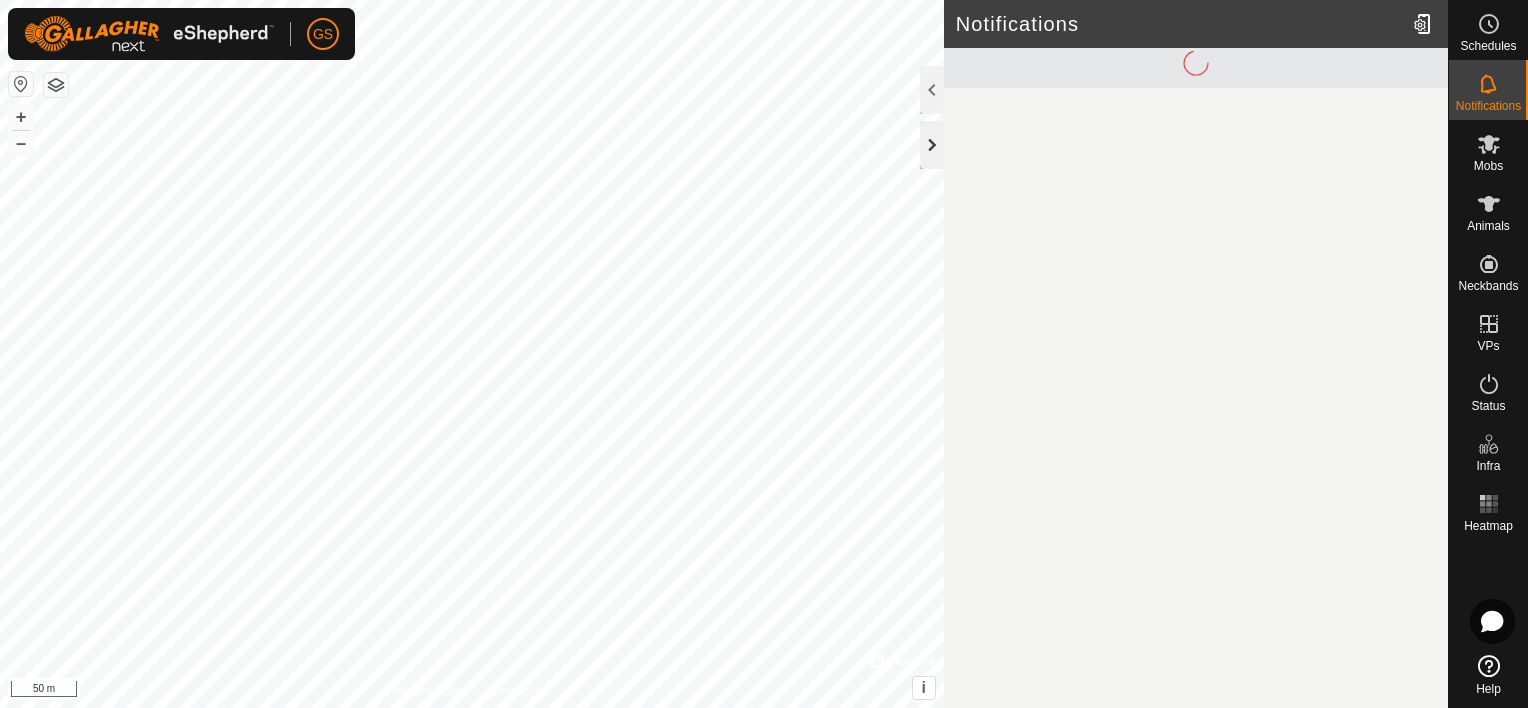 click 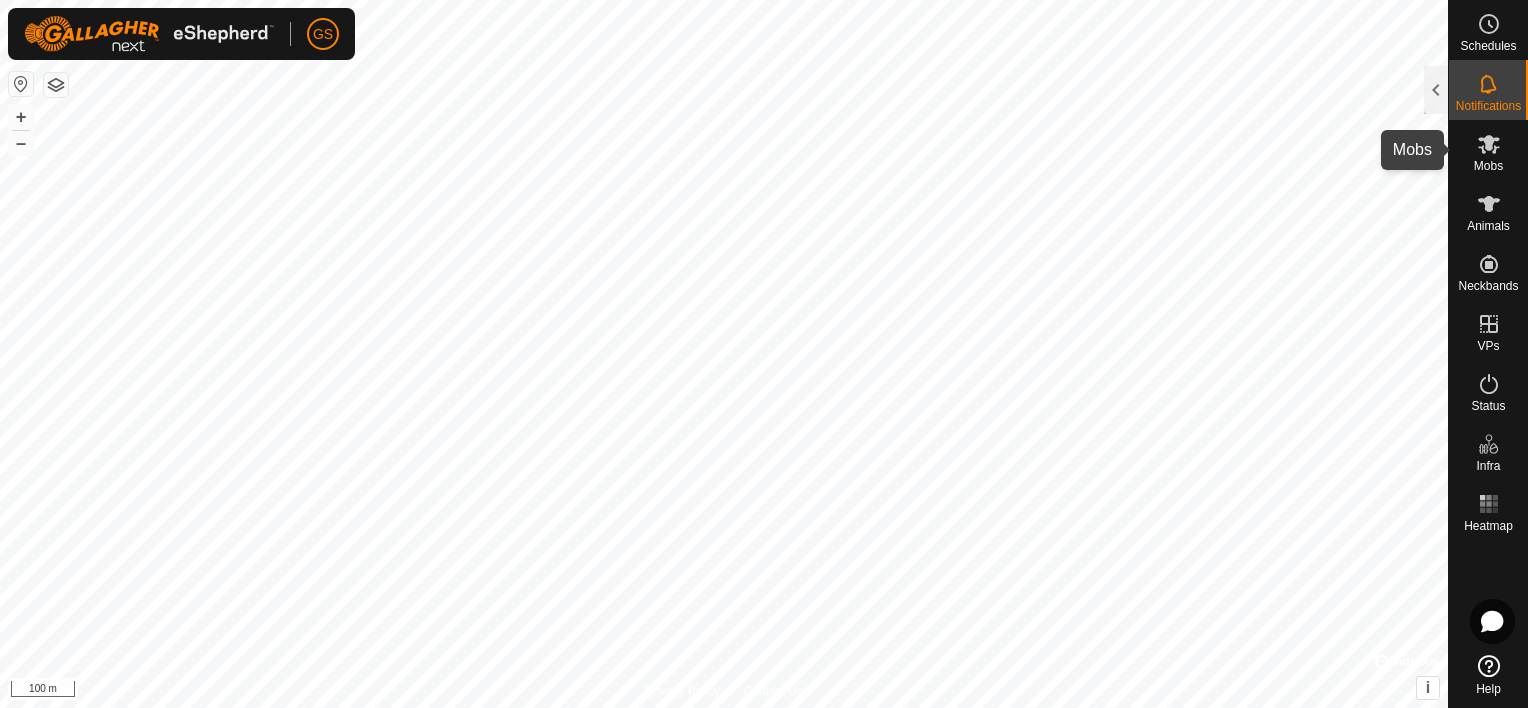 click on "Mobs" at bounding box center (1488, 166) 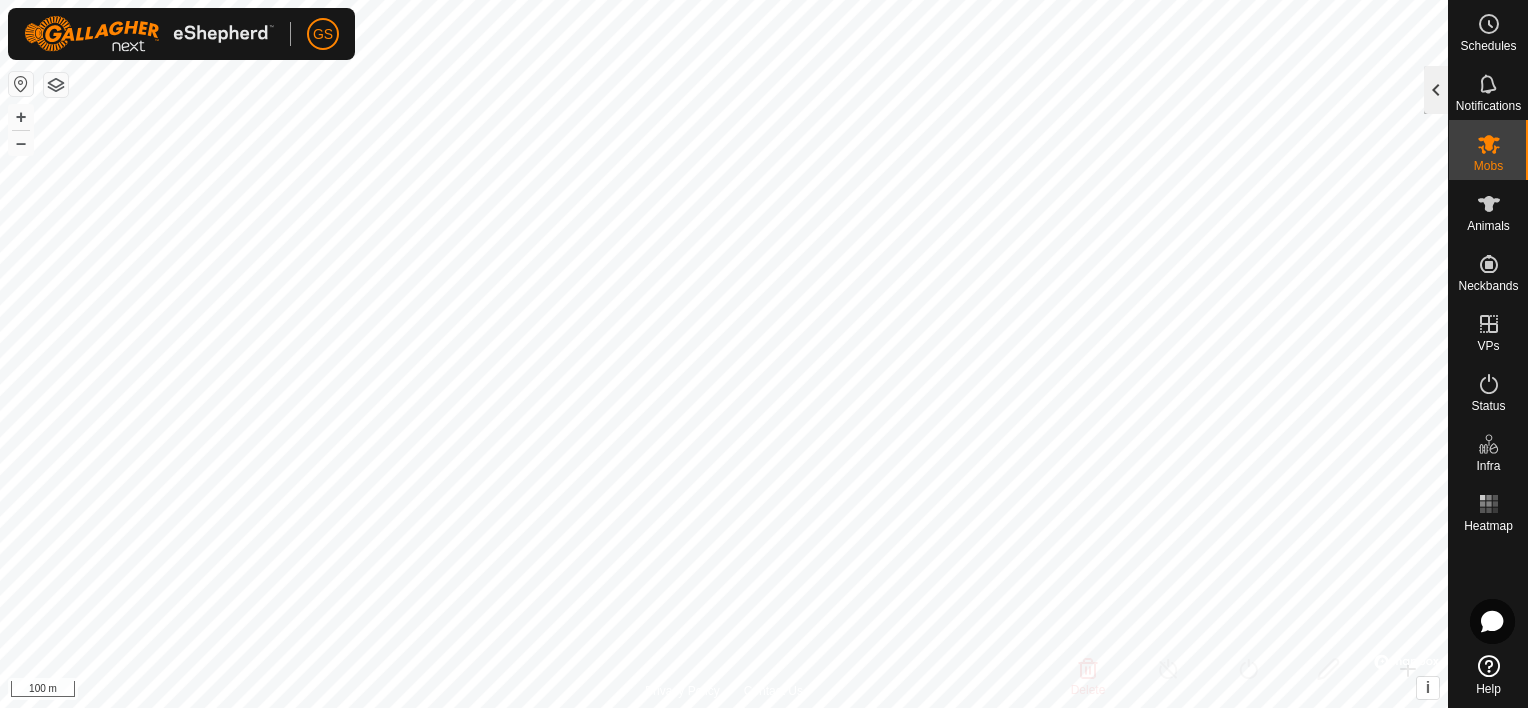 click 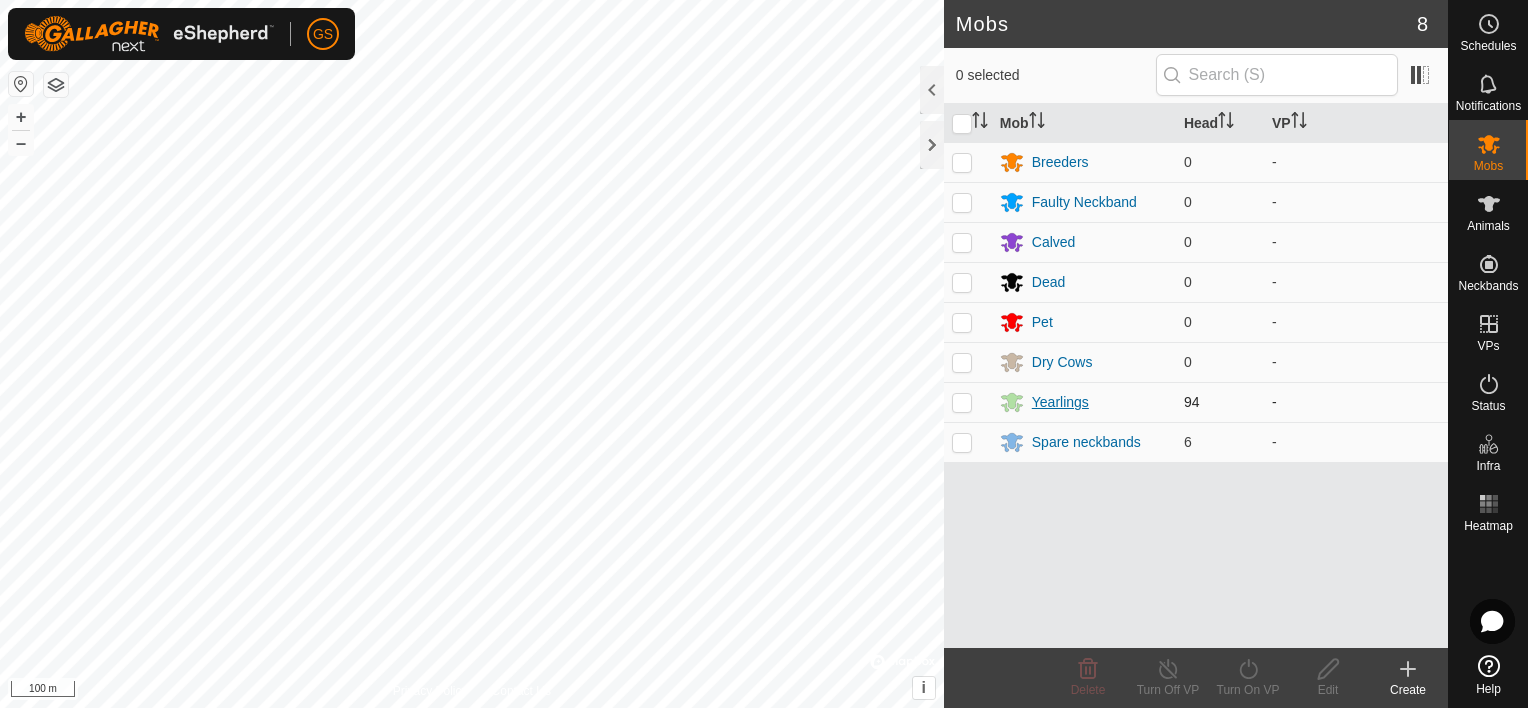 click on "Yearlings" at bounding box center [1060, 402] 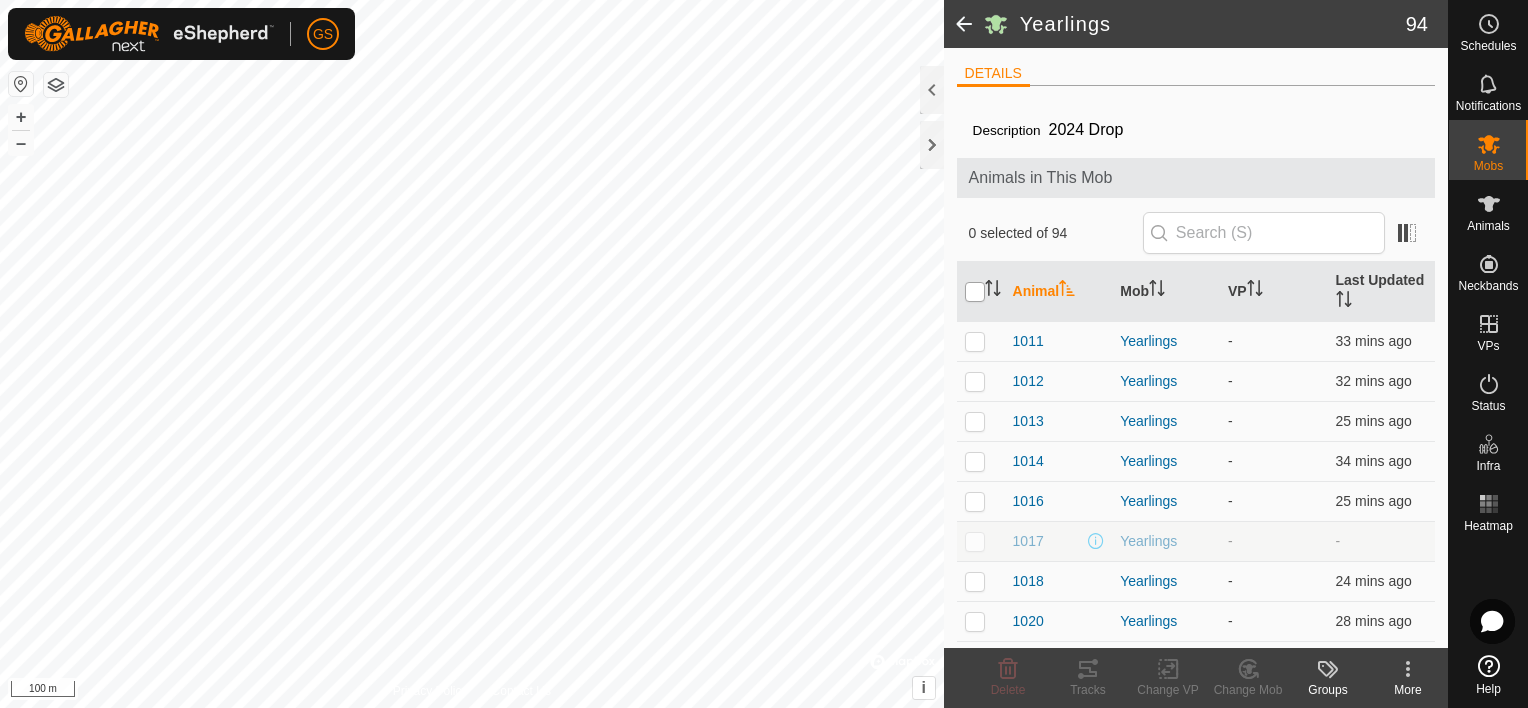 click at bounding box center [975, 292] 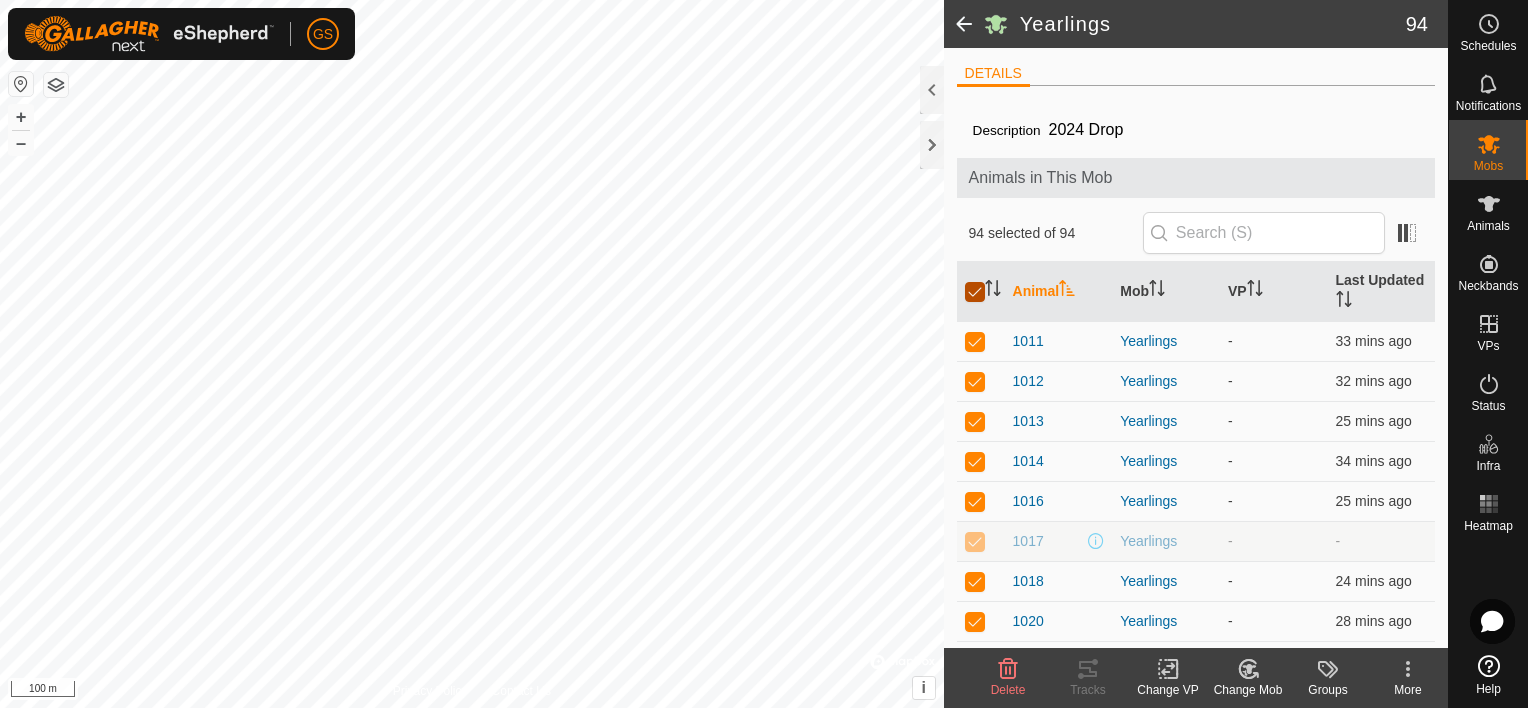 click at bounding box center (975, 292) 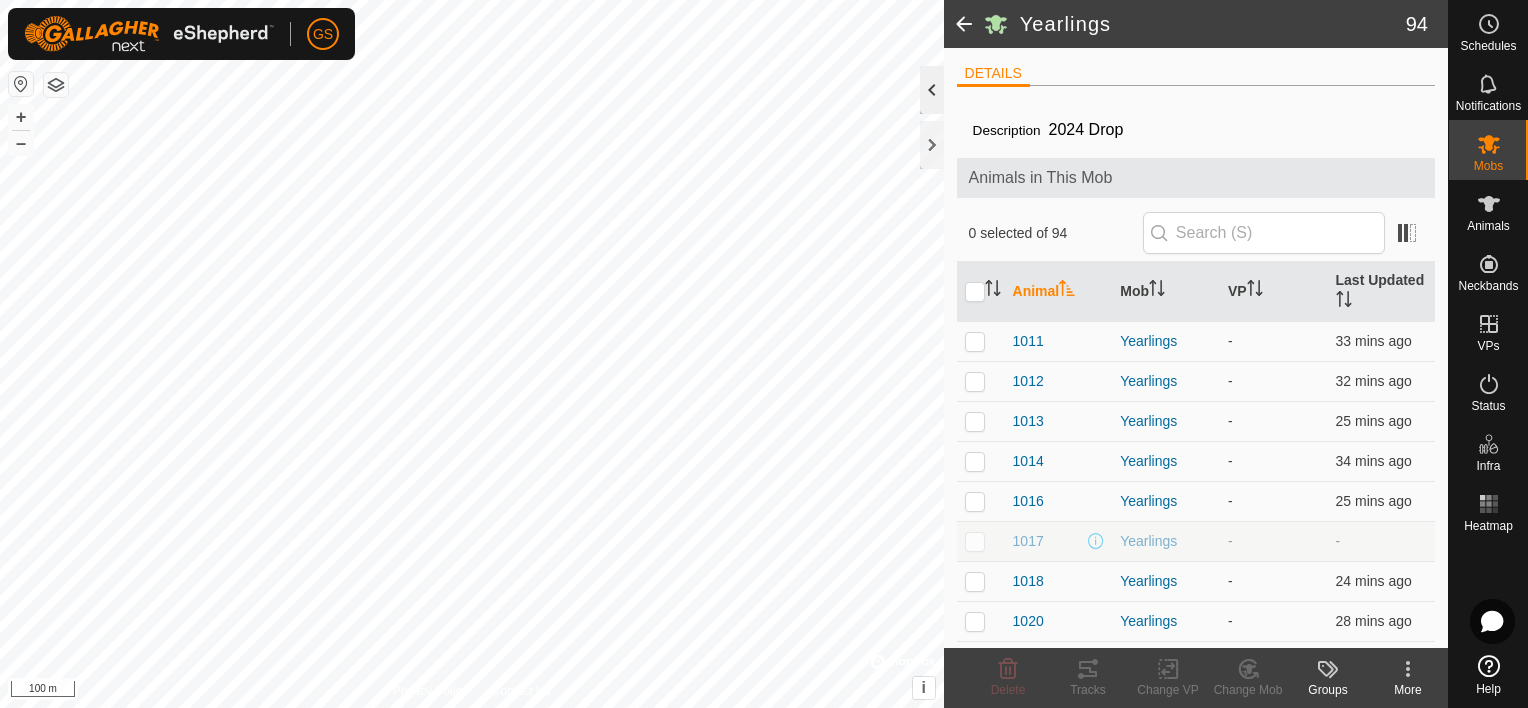 click 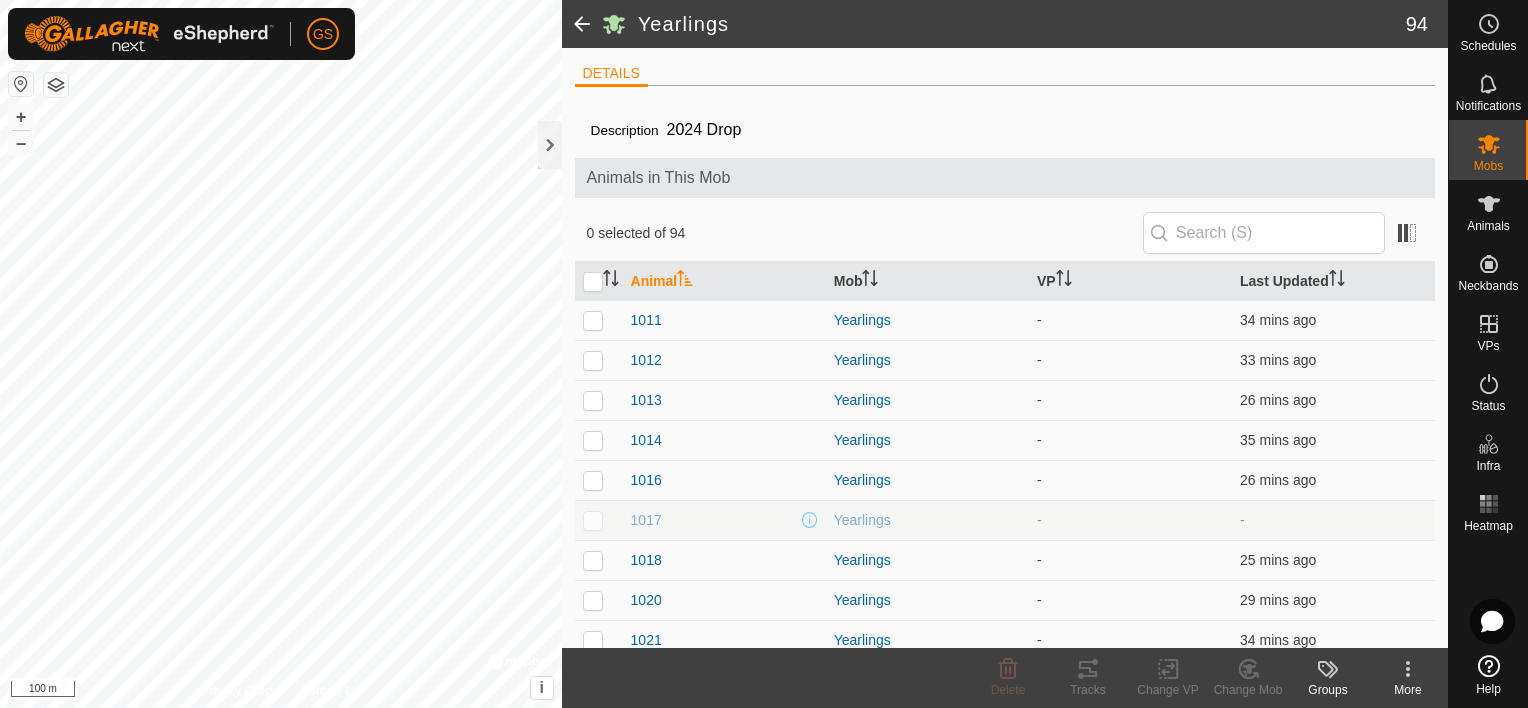 click at bounding box center [593, 520] 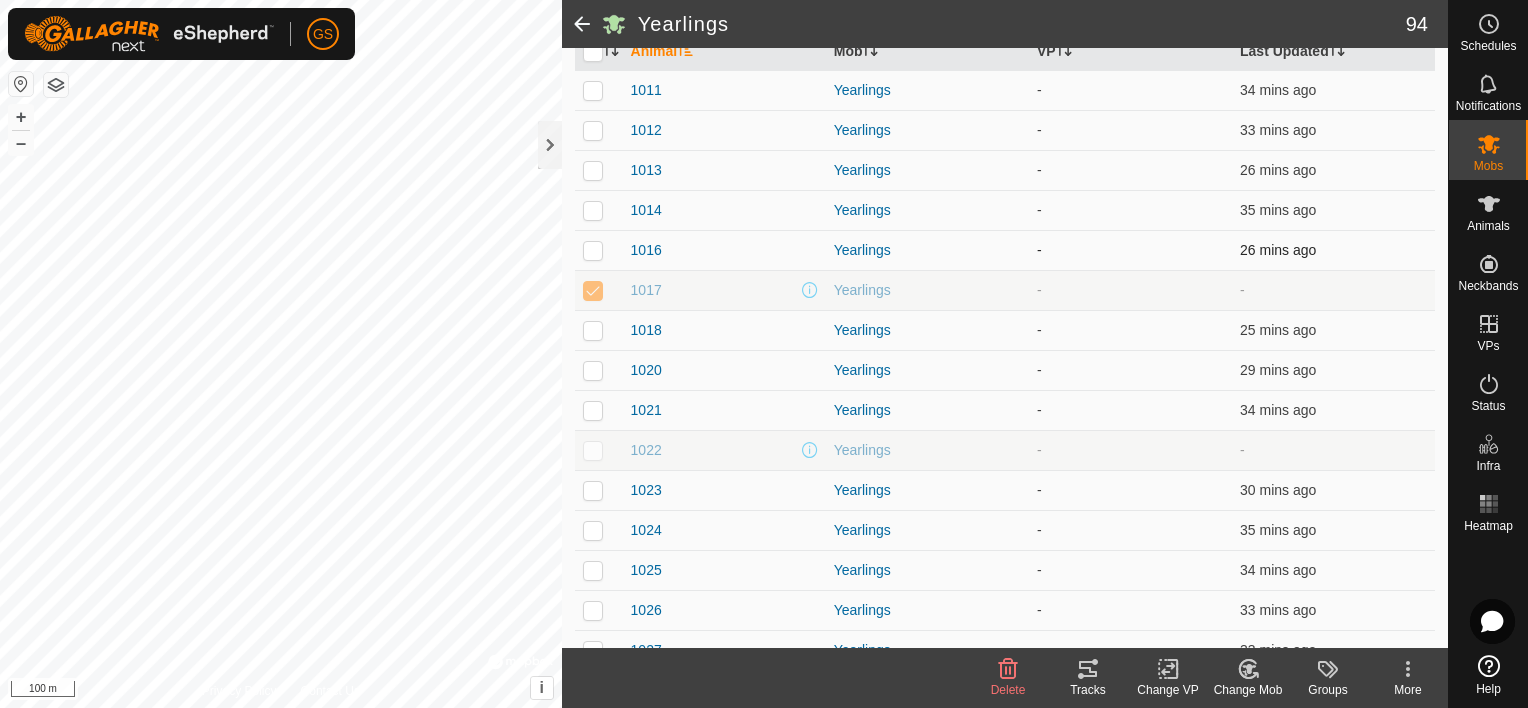 scroll, scrollTop: 300, scrollLeft: 0, axis: vertical 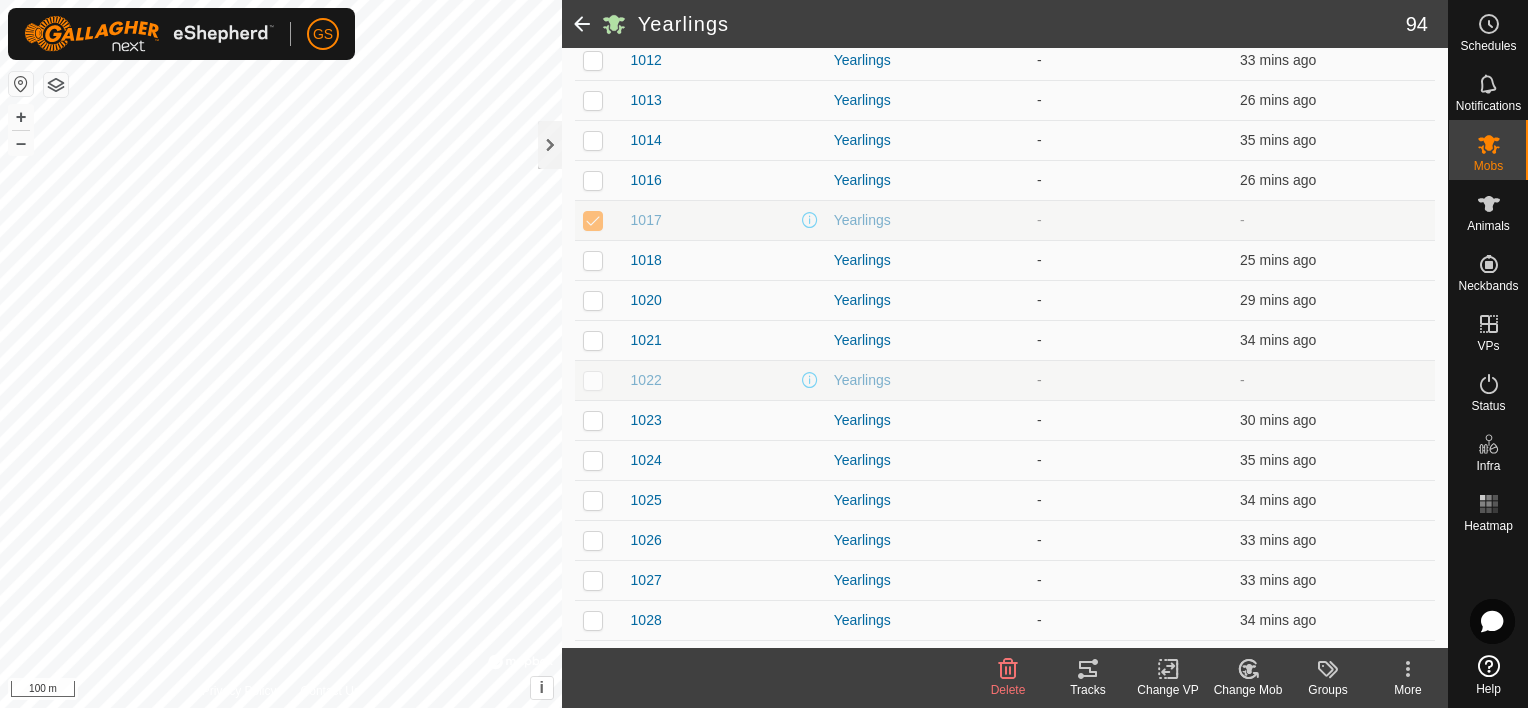 click at bounding box center [593, 380] 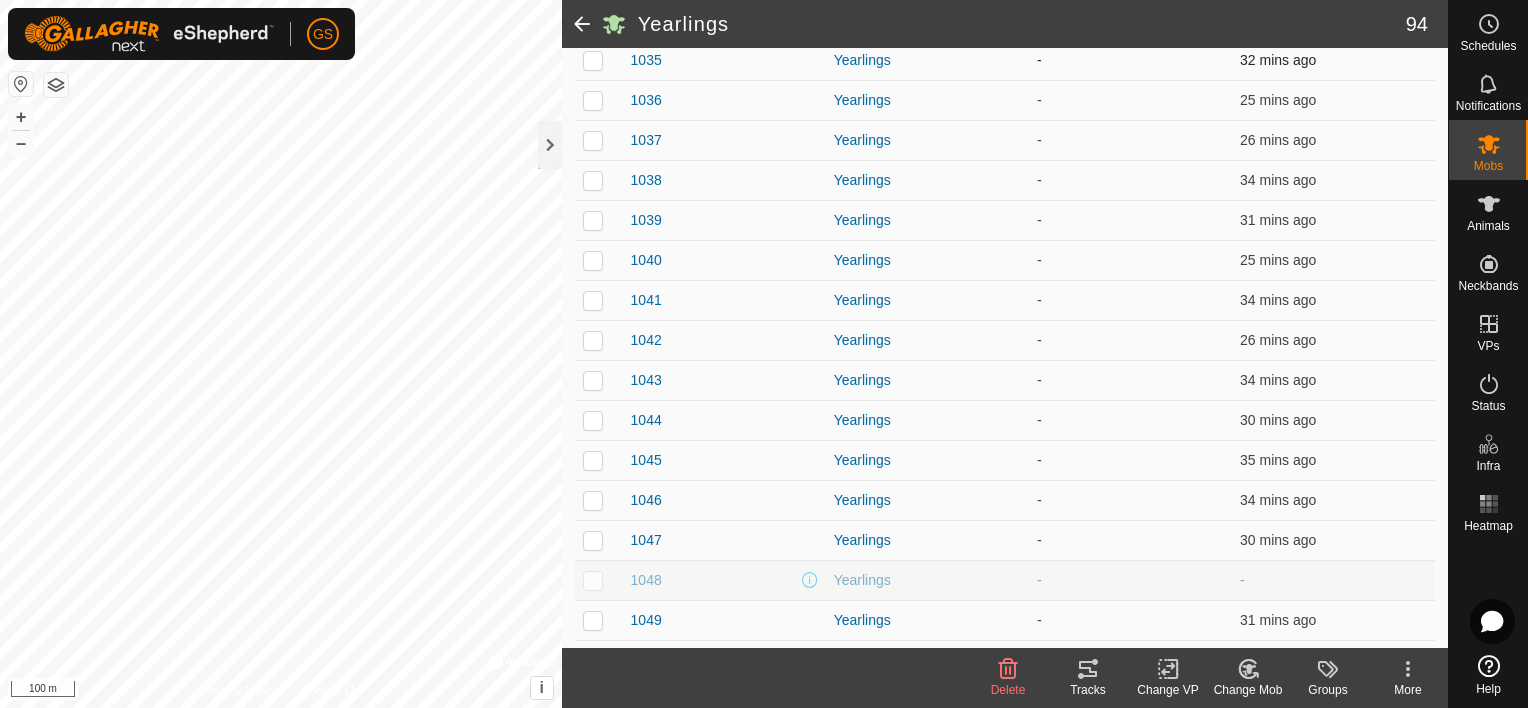 scroll, scrollTop: 1200, scrollLeft: 0, axis: vertical 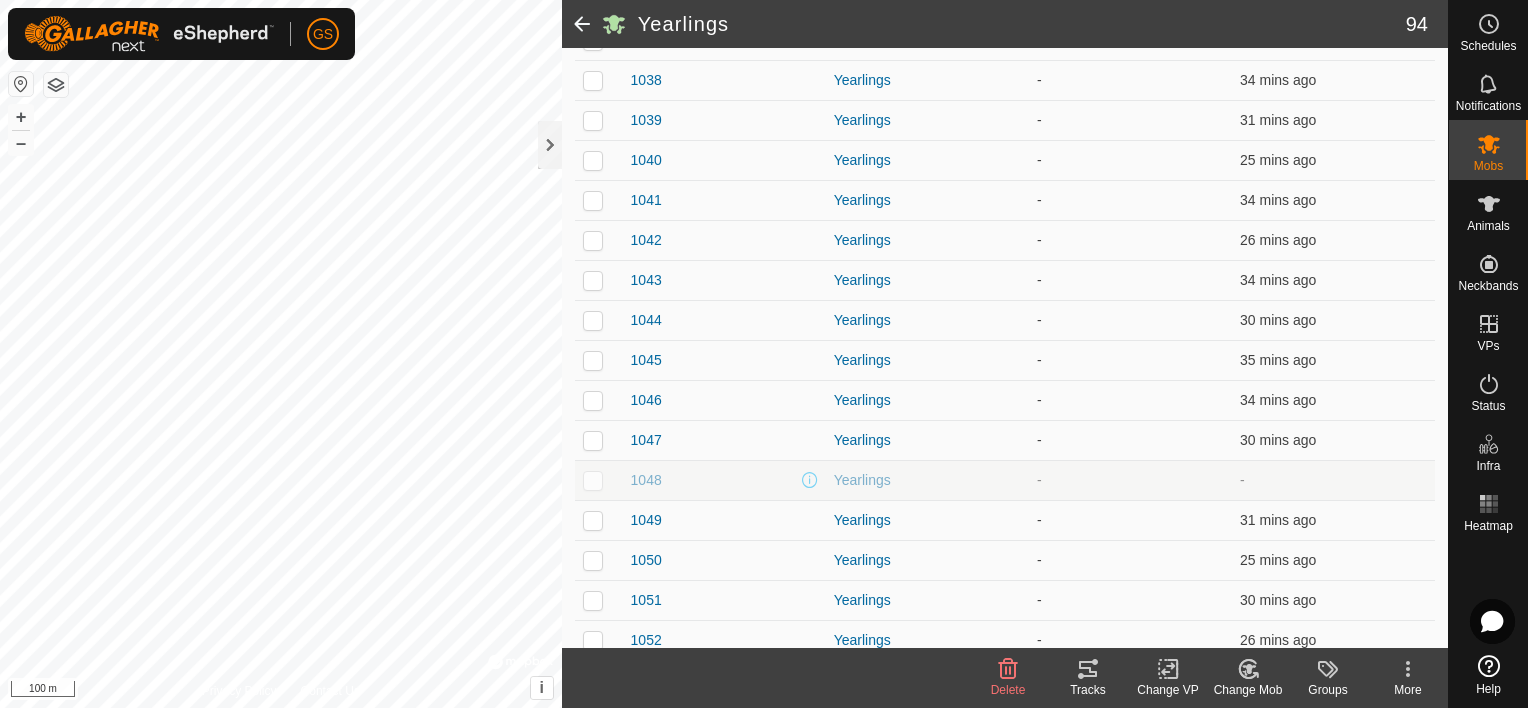 click at bounding box center (593, 480) 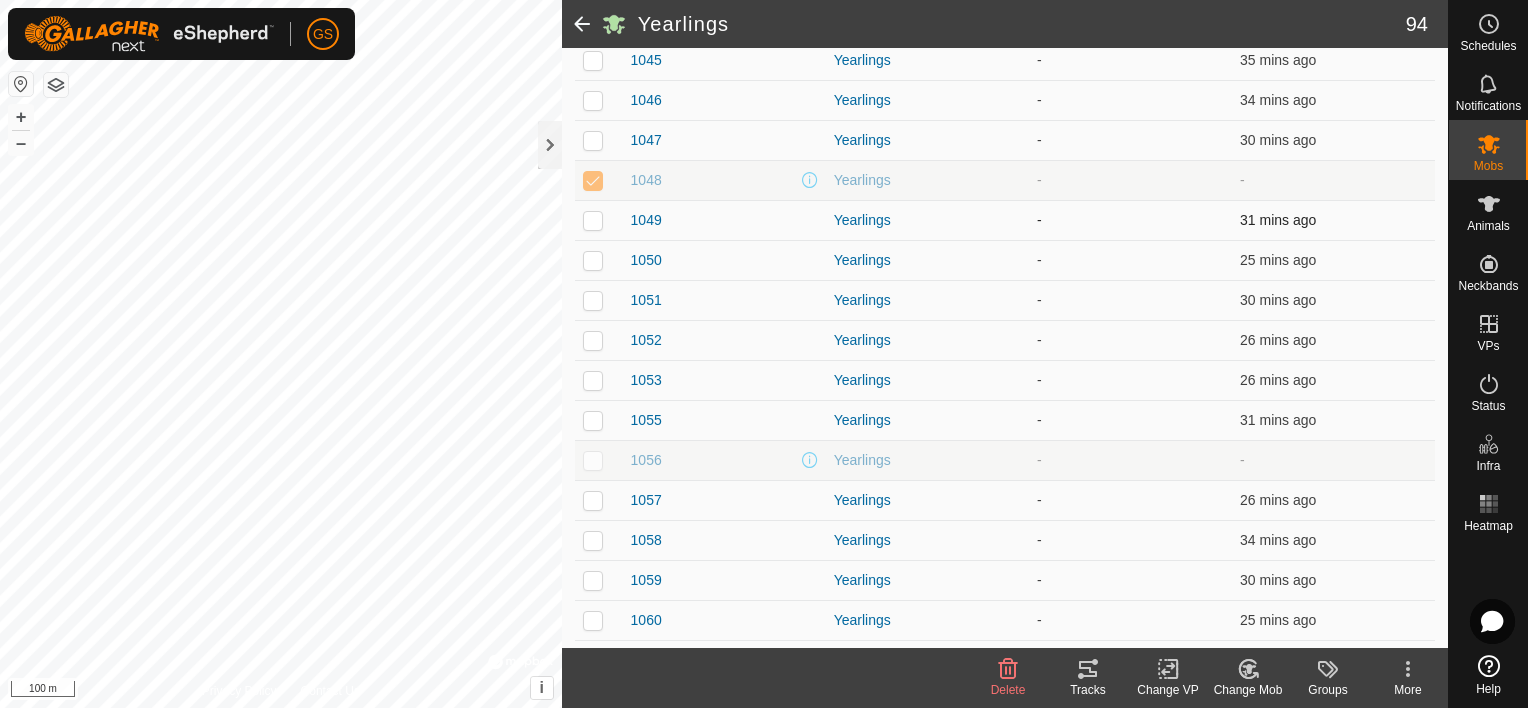 scroll, scrollTop: 1600, scrollLeft: 0, axis: vertical 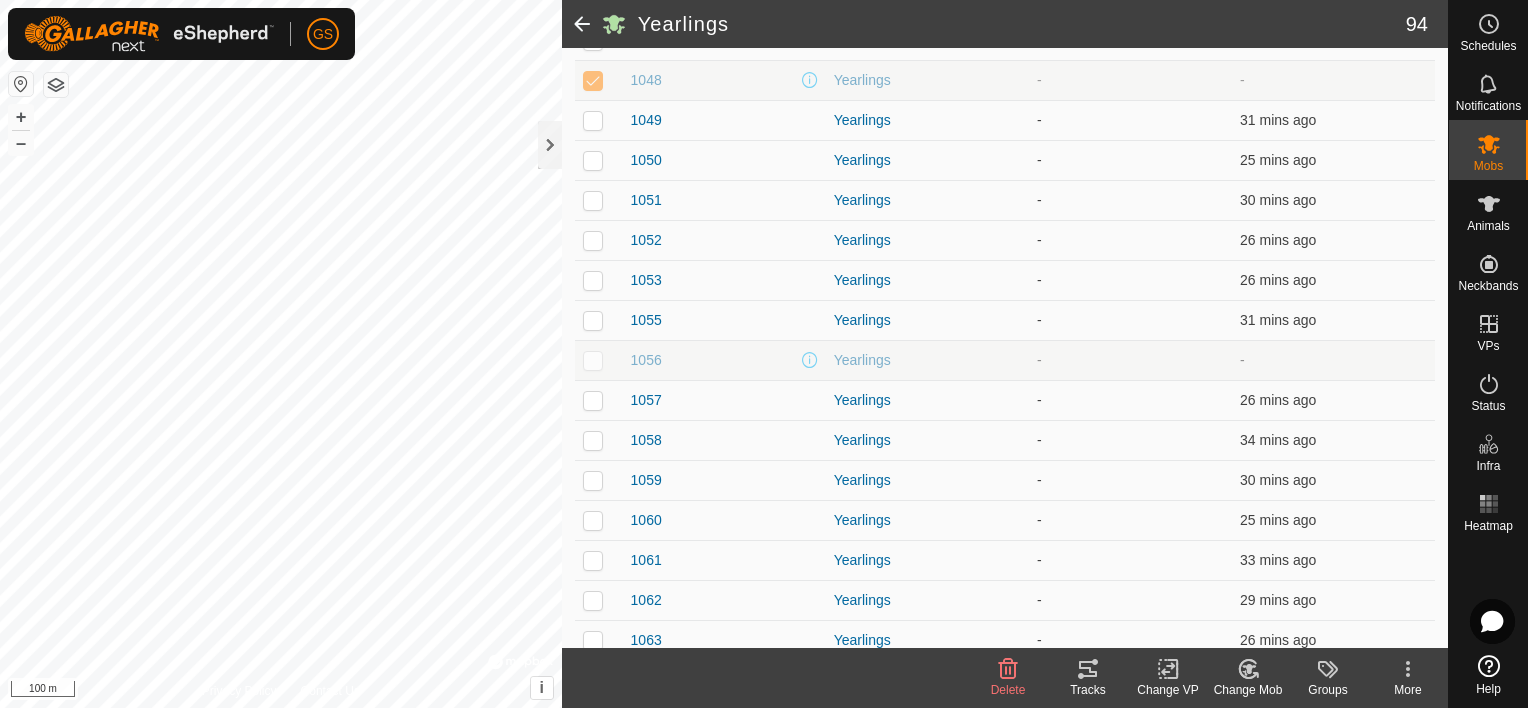 click at bounding box center (593, 360) 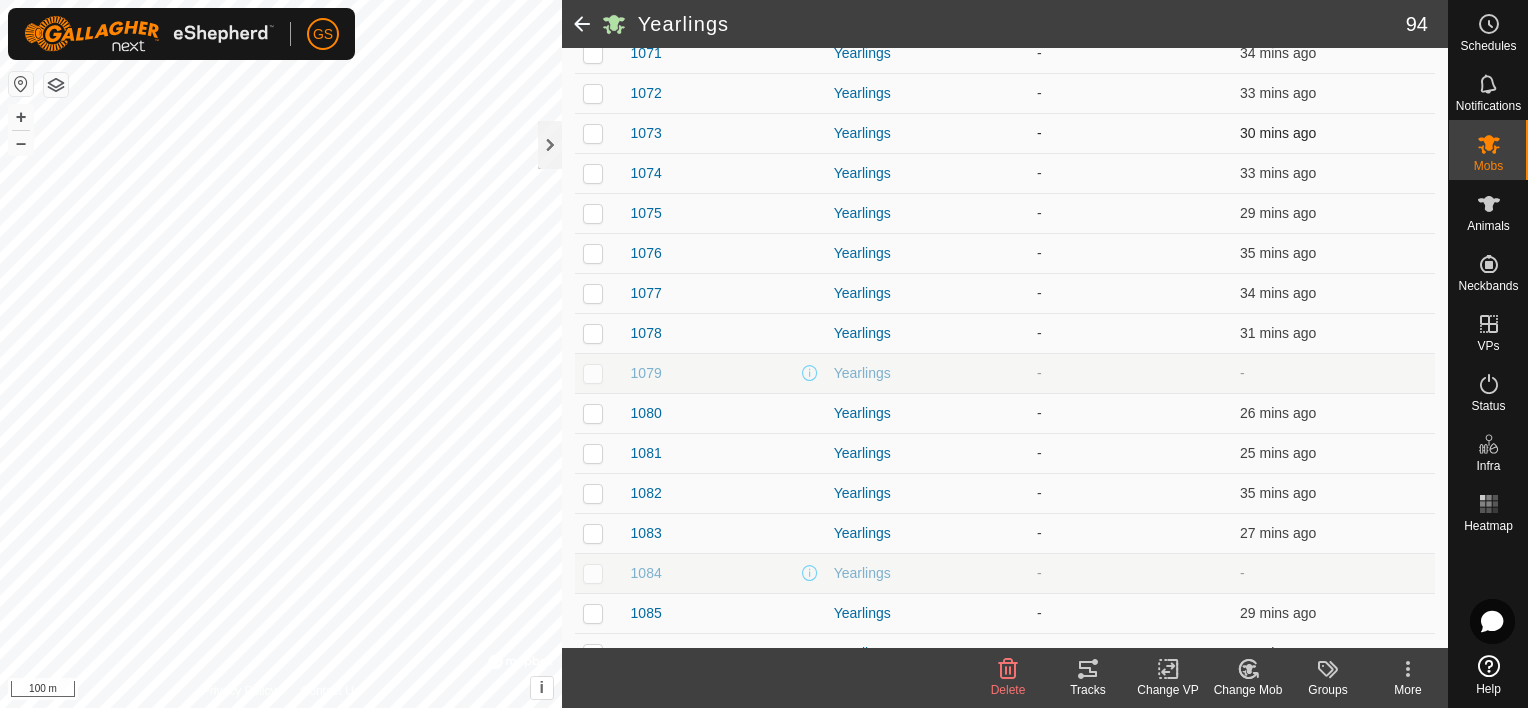 scroll, scrollTop: 2500, scrollLeft: 0, axis: vertical 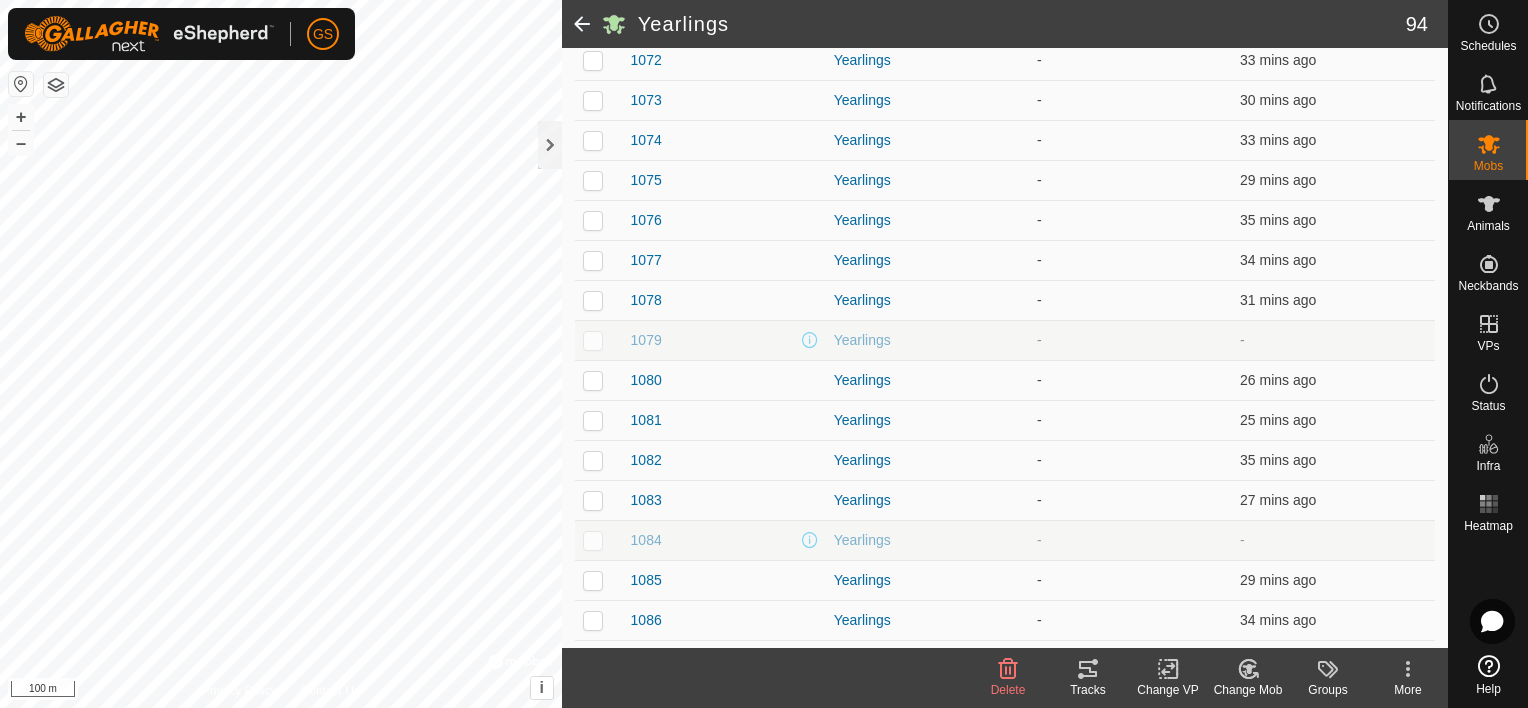 click at bounding box center (593, 340) 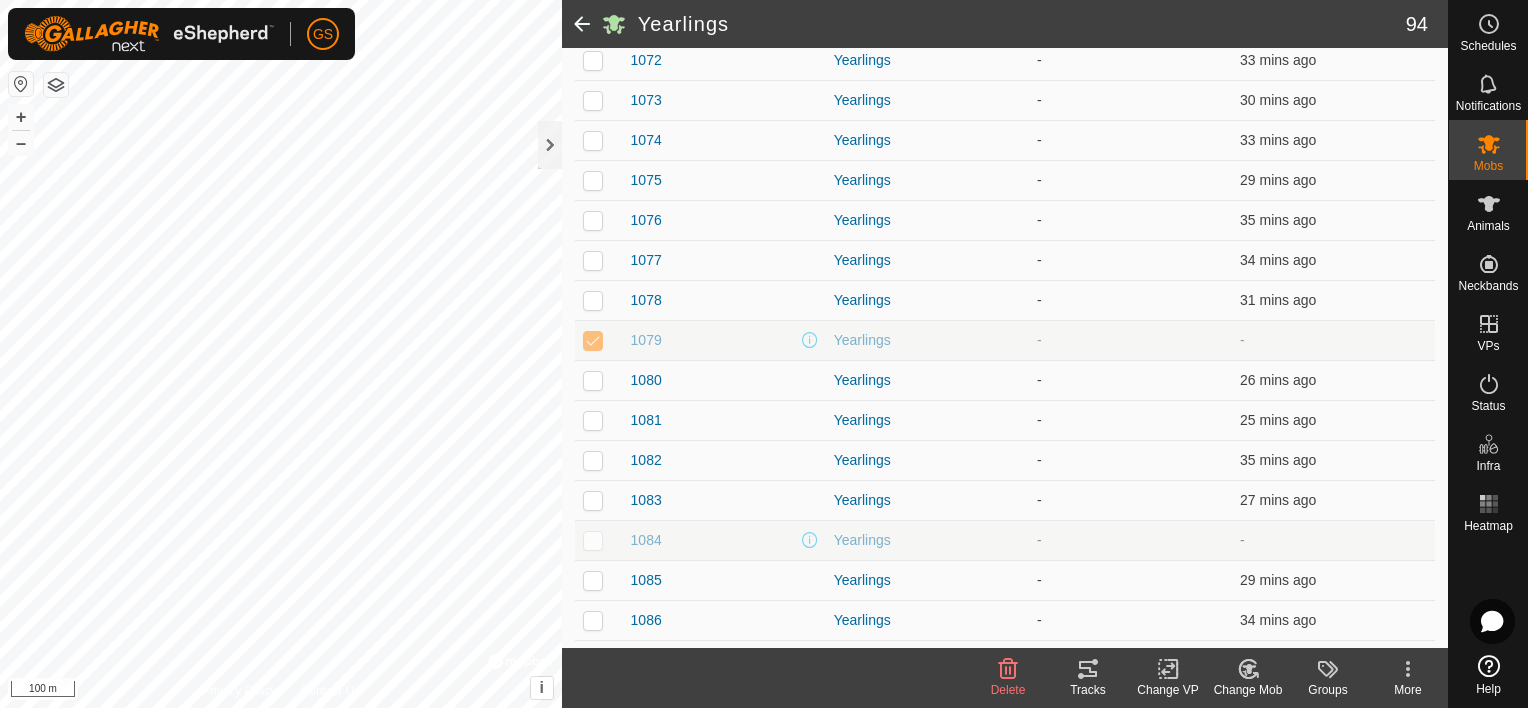 click at bounding box center [593, 540] 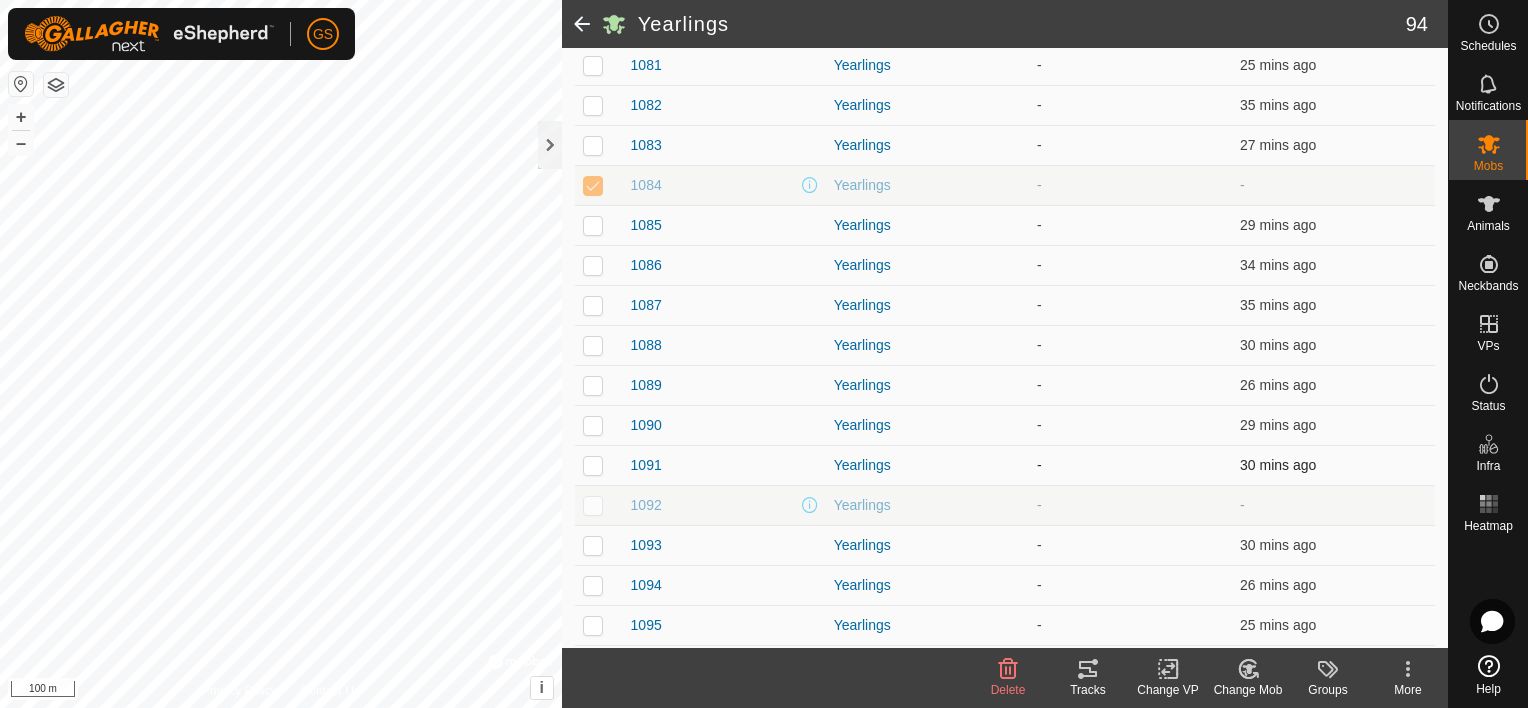 scroll, scrollTop: 2900, scrollLeft: 0, axis: vertical 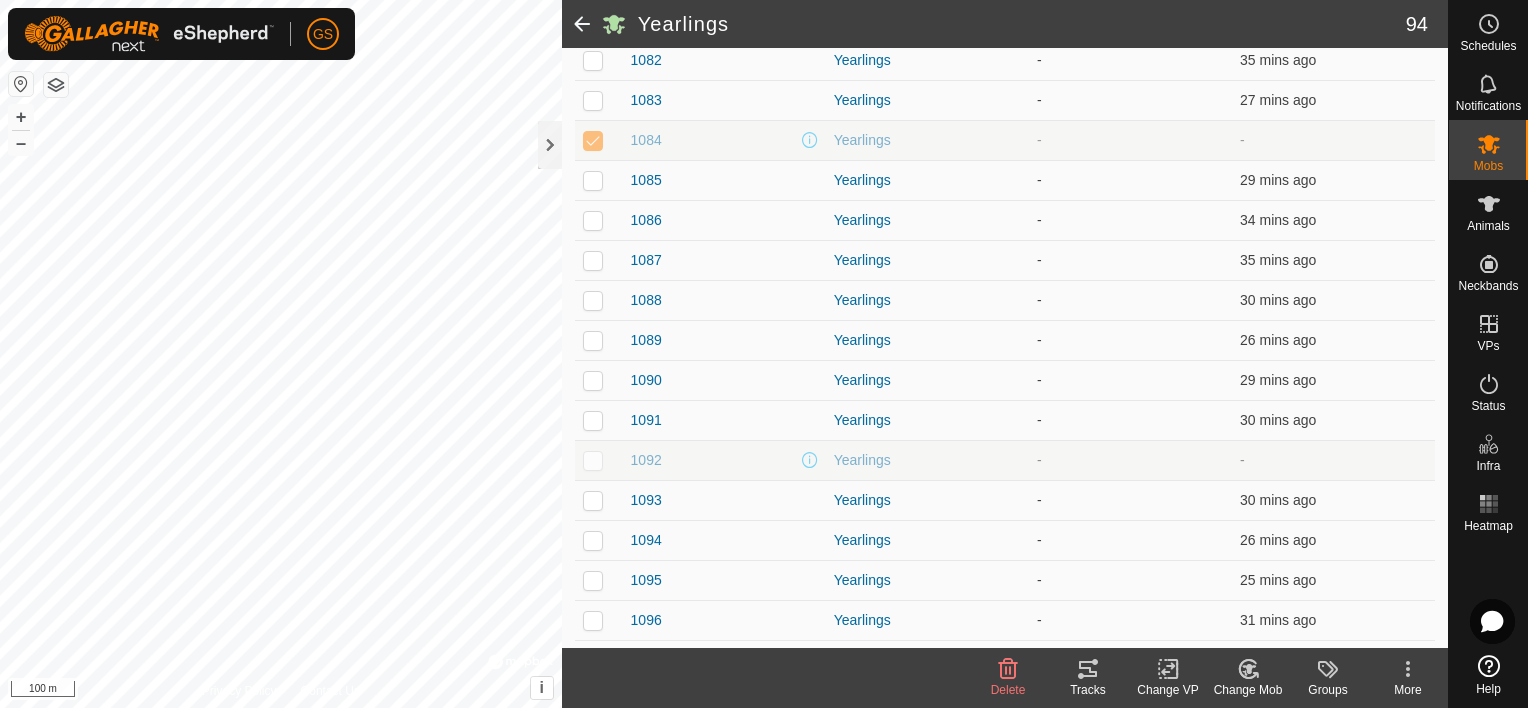click at bounding box center (599, 460) 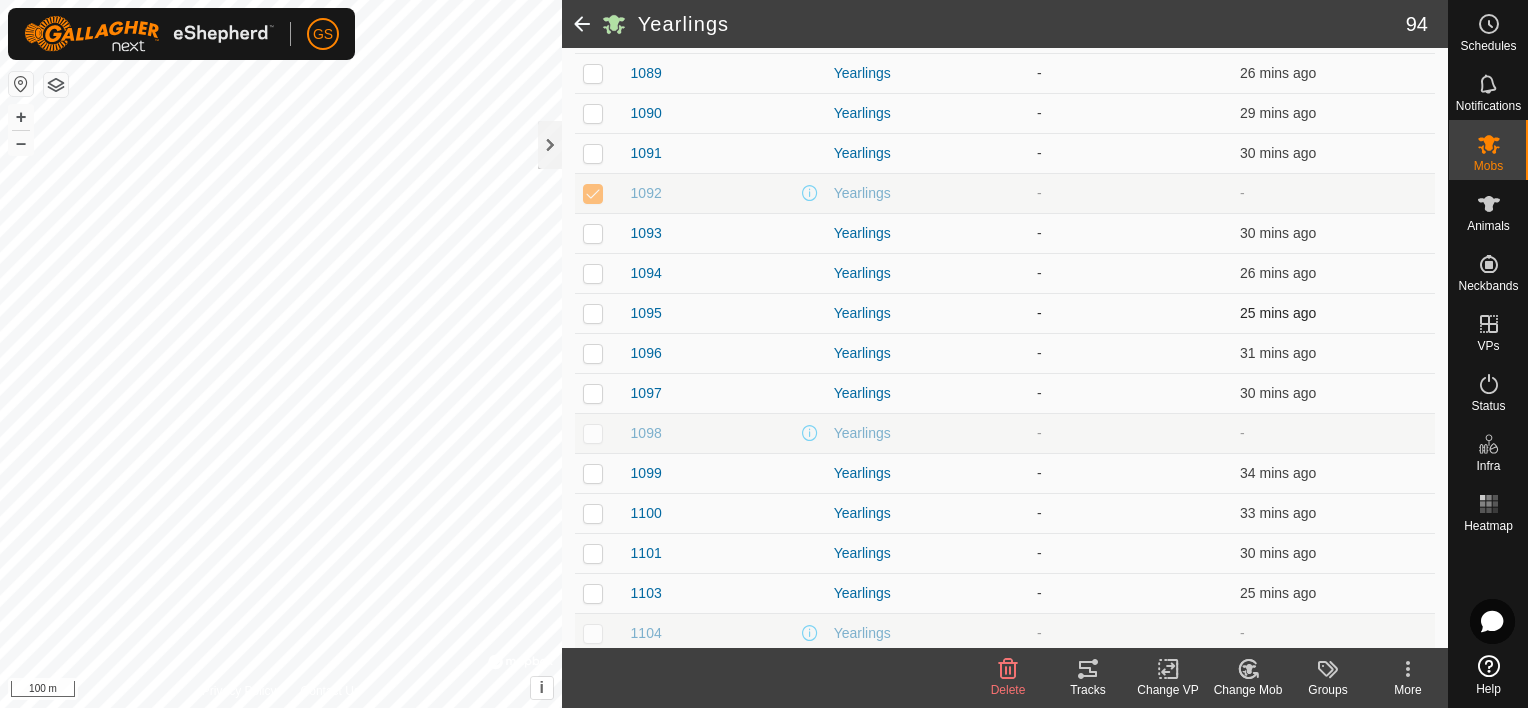 scroll, scrollTop: 3200, scrollLeft: 0, axis: vertical 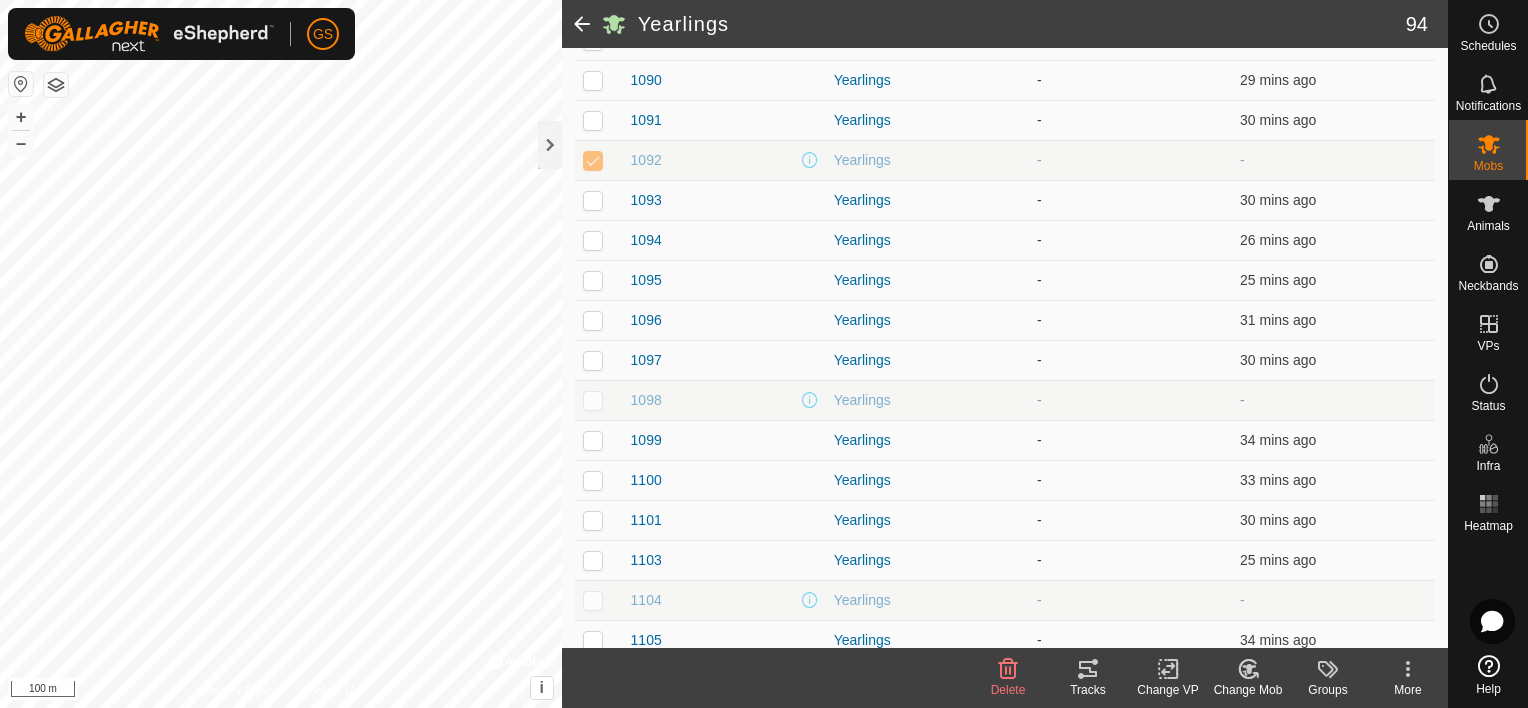 click at bounding box center (593, 400) 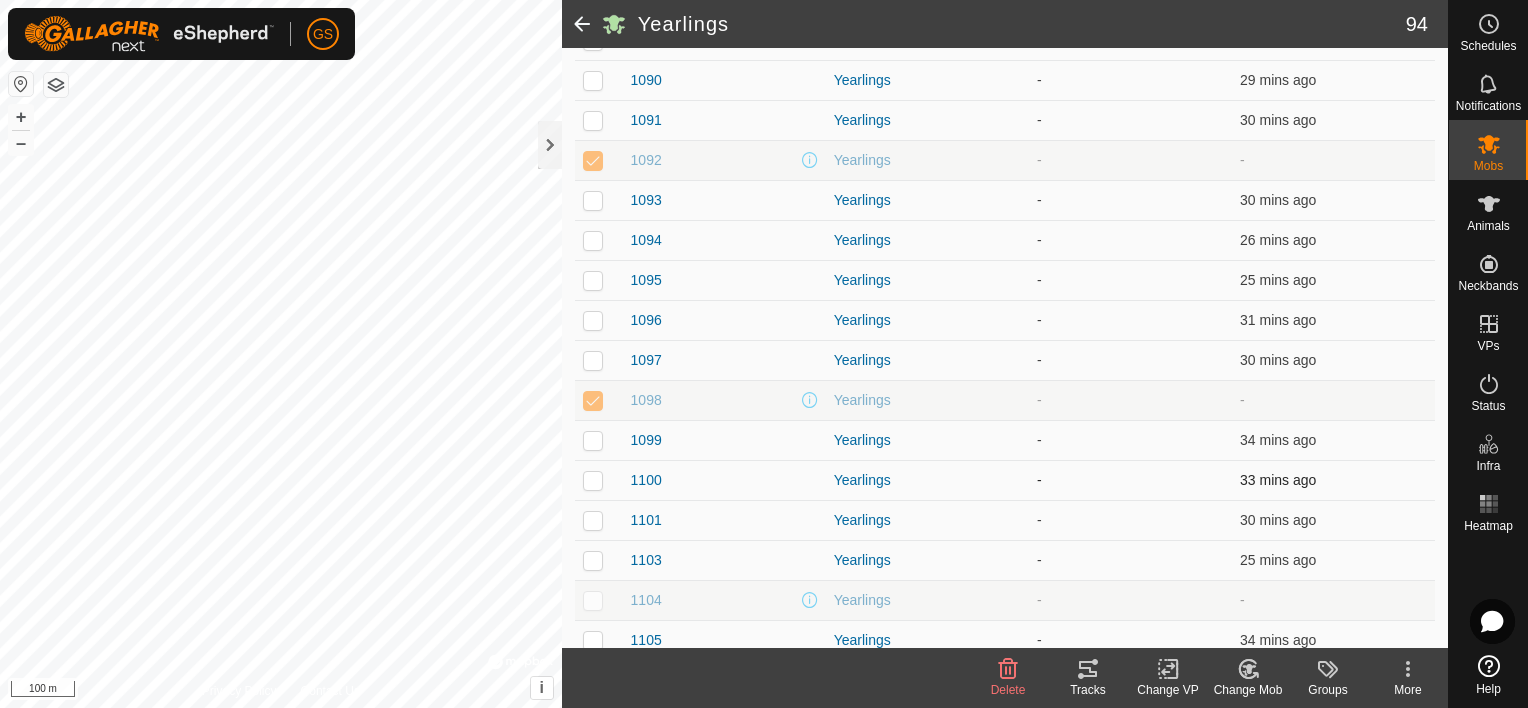 scroll, scrollTop: 3400, scrollLeft: 0, axis: vertical 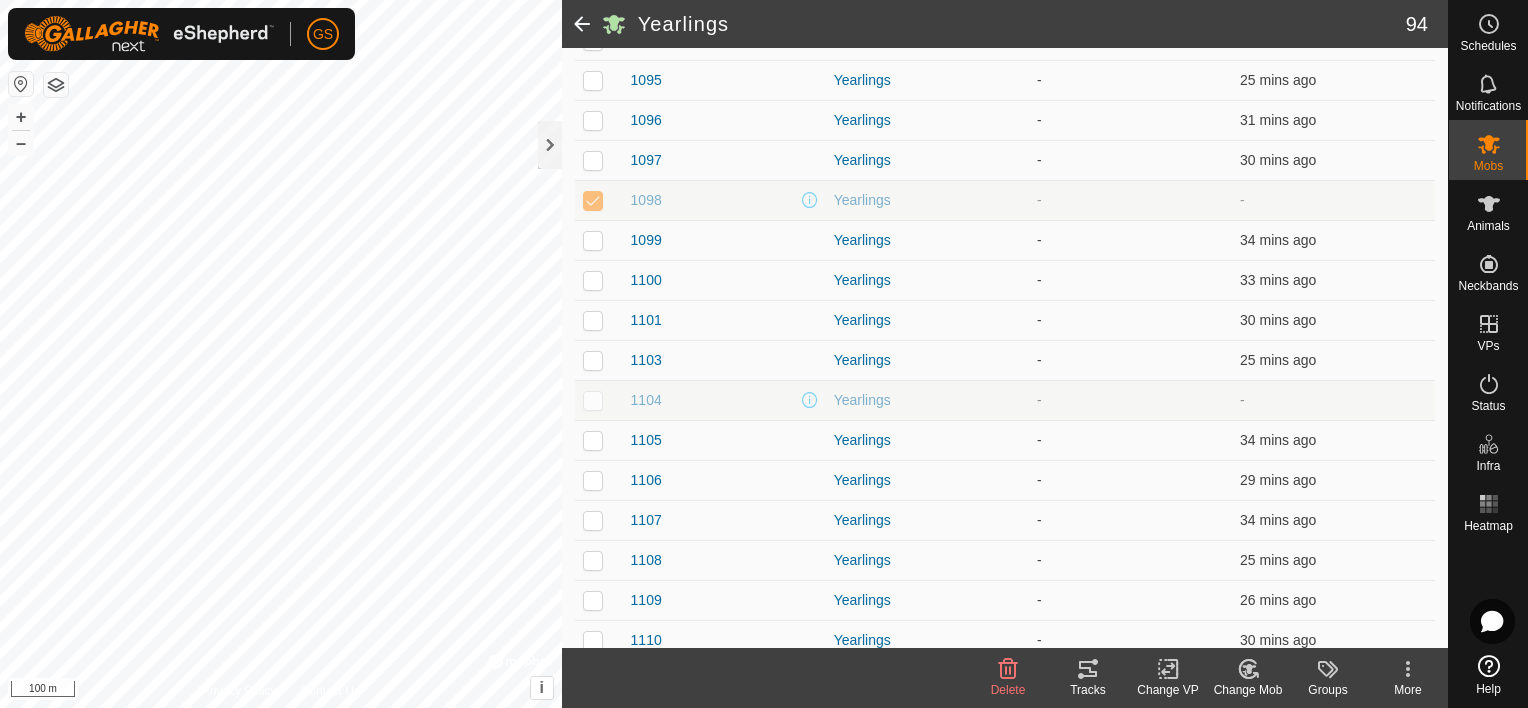 click at bounding box center (593, 400) 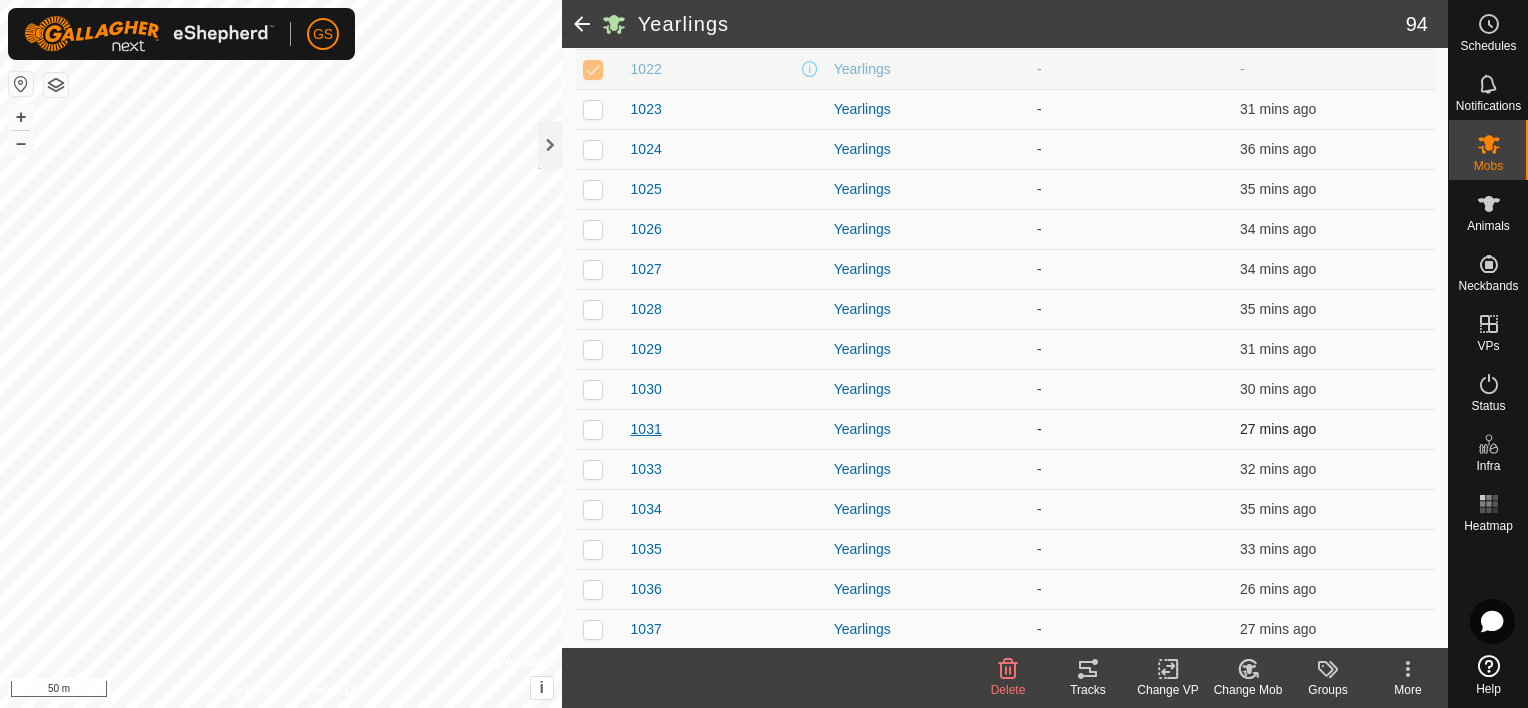 scroll, scrollTop: 11, scrollLeft: 0, axis: vertical 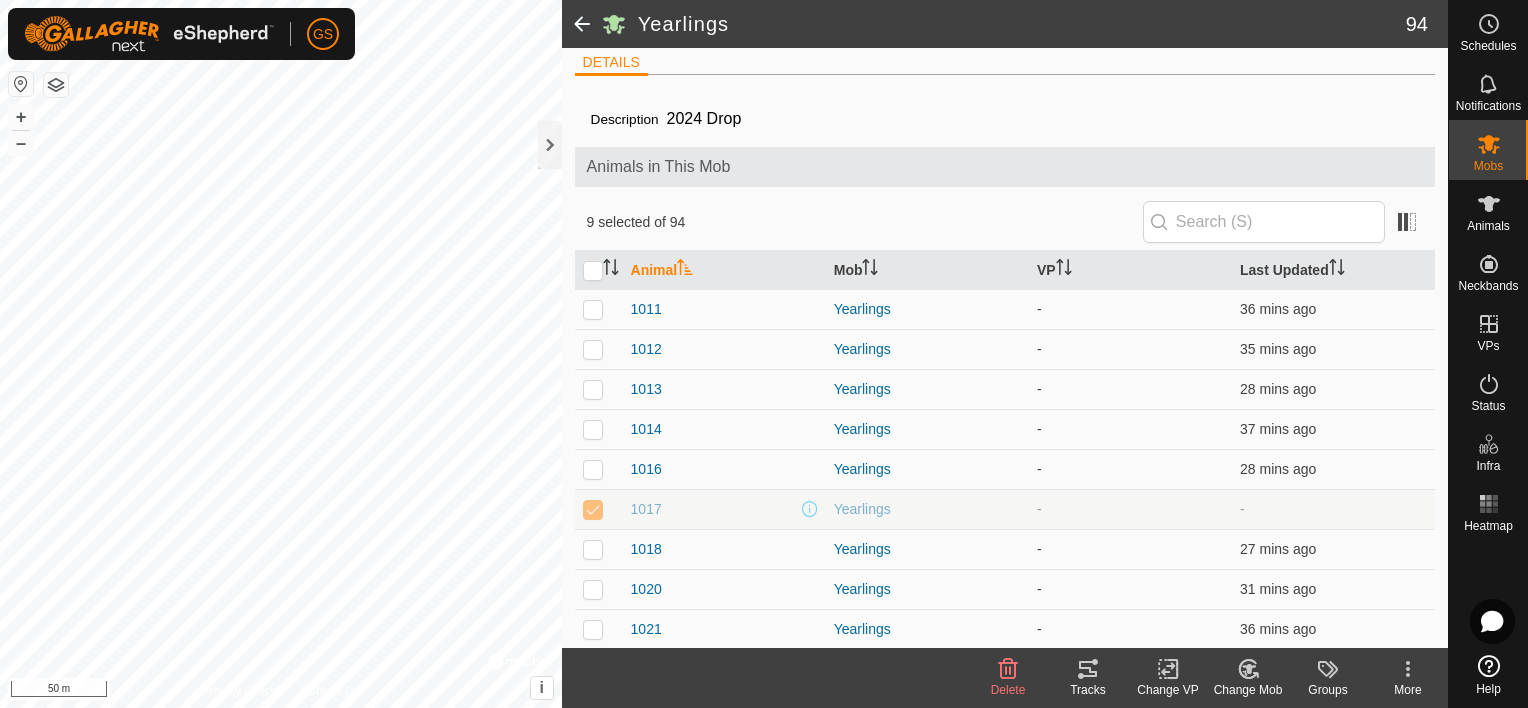 click 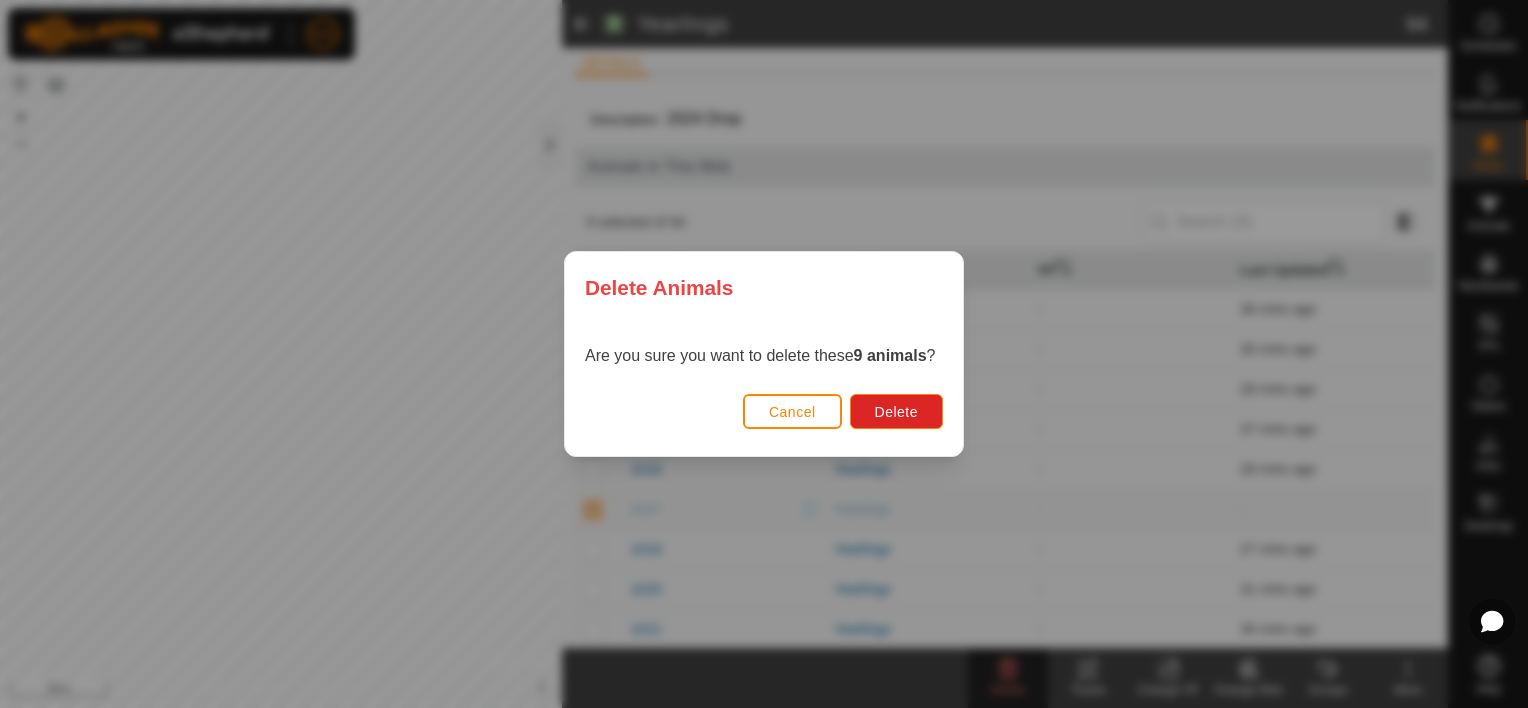 click on "Cancel Delete" at bounding box center [764, 422] 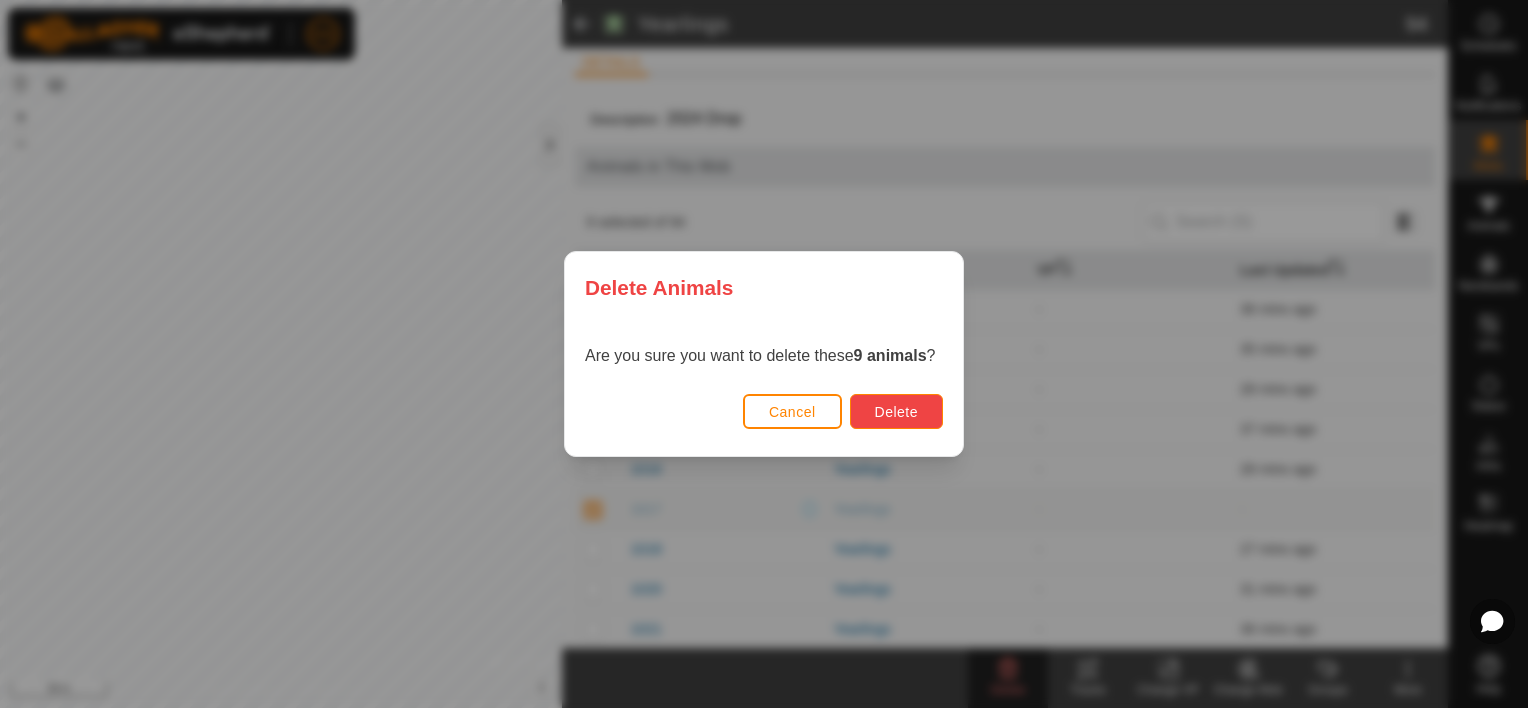 click on "Delete" at bounding box center (896, 411) 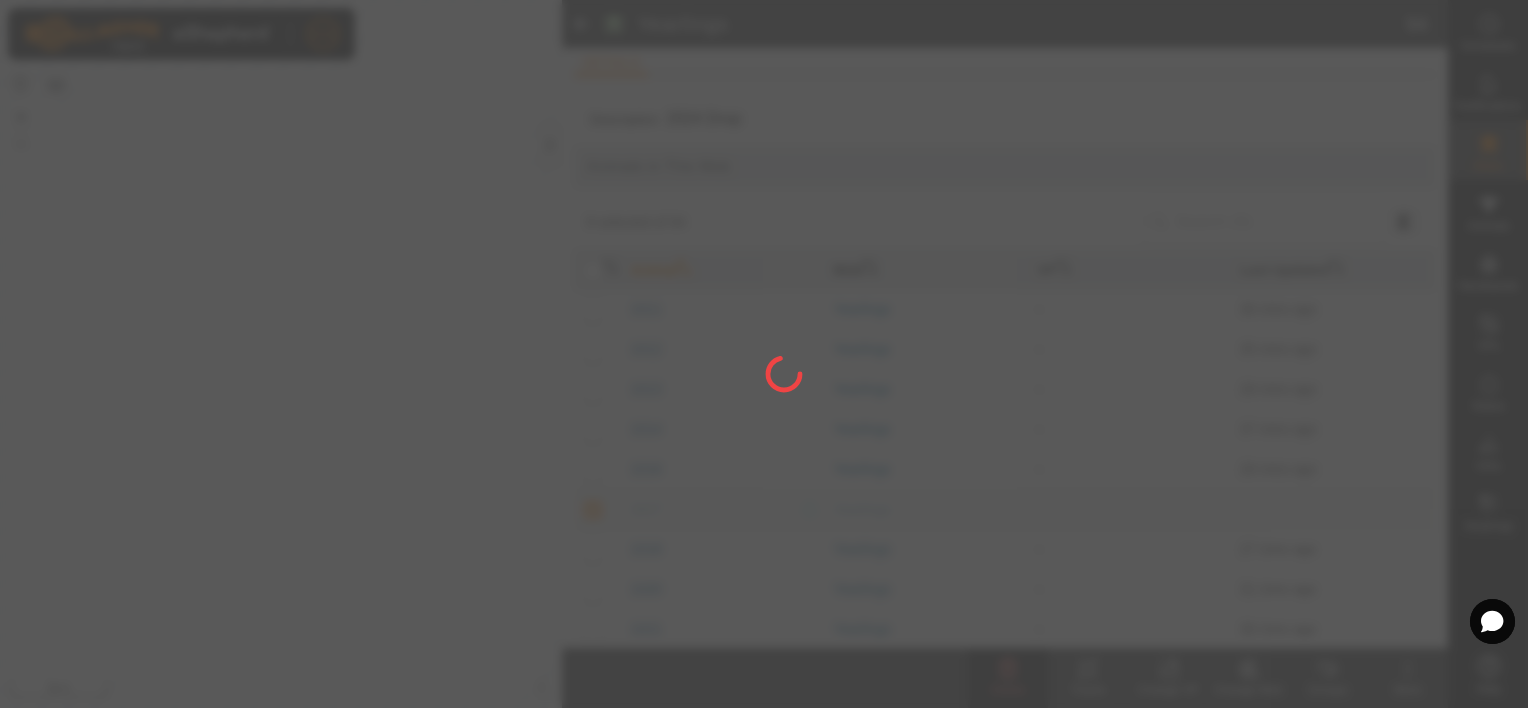 checkbox on "false" 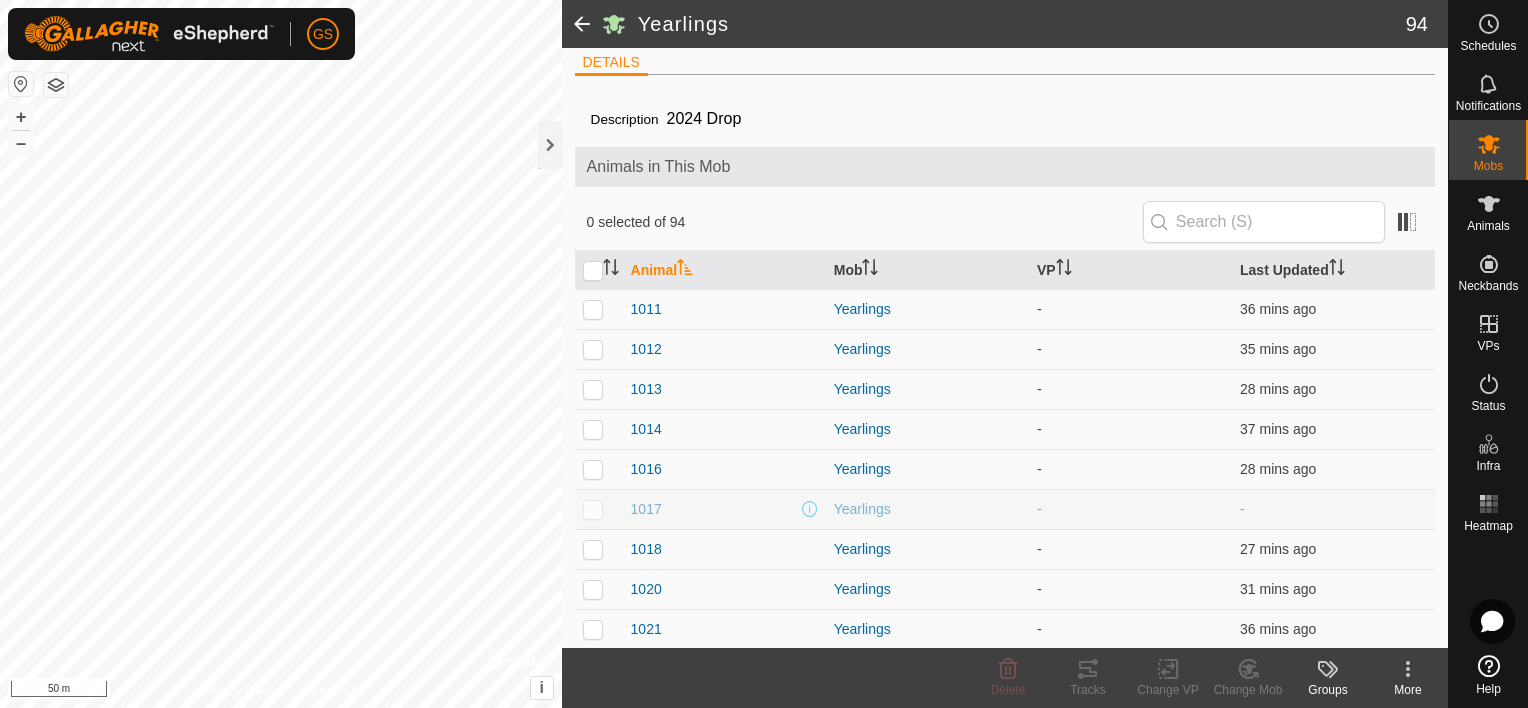 click 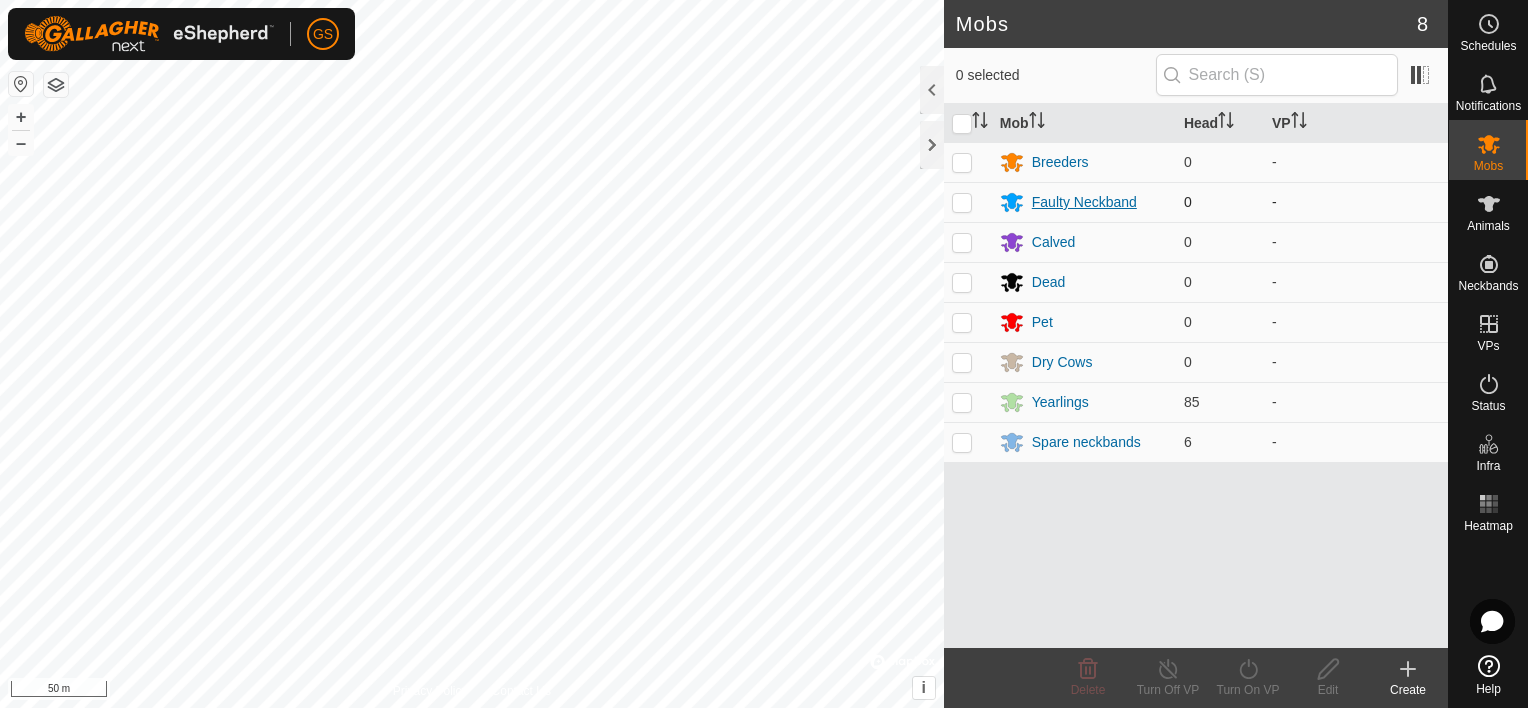 click on "Mobs 8  0 selected   Mob   Head   VP  Breeders 0  -  Faulty Neckband 0  -  Calved 0  -  Dead 0  -  Pet 0  -  Dry Cows 0  -  Yearlings 85  -  Spare neckbands 6  -  Delete  Turn Off VP   Turn On VP   Edit   Create  Privacy Policy Contact Us + – ⇧ i ©  Mapbox , ©  OpenStreetMap ,  Improve this map 50 m" 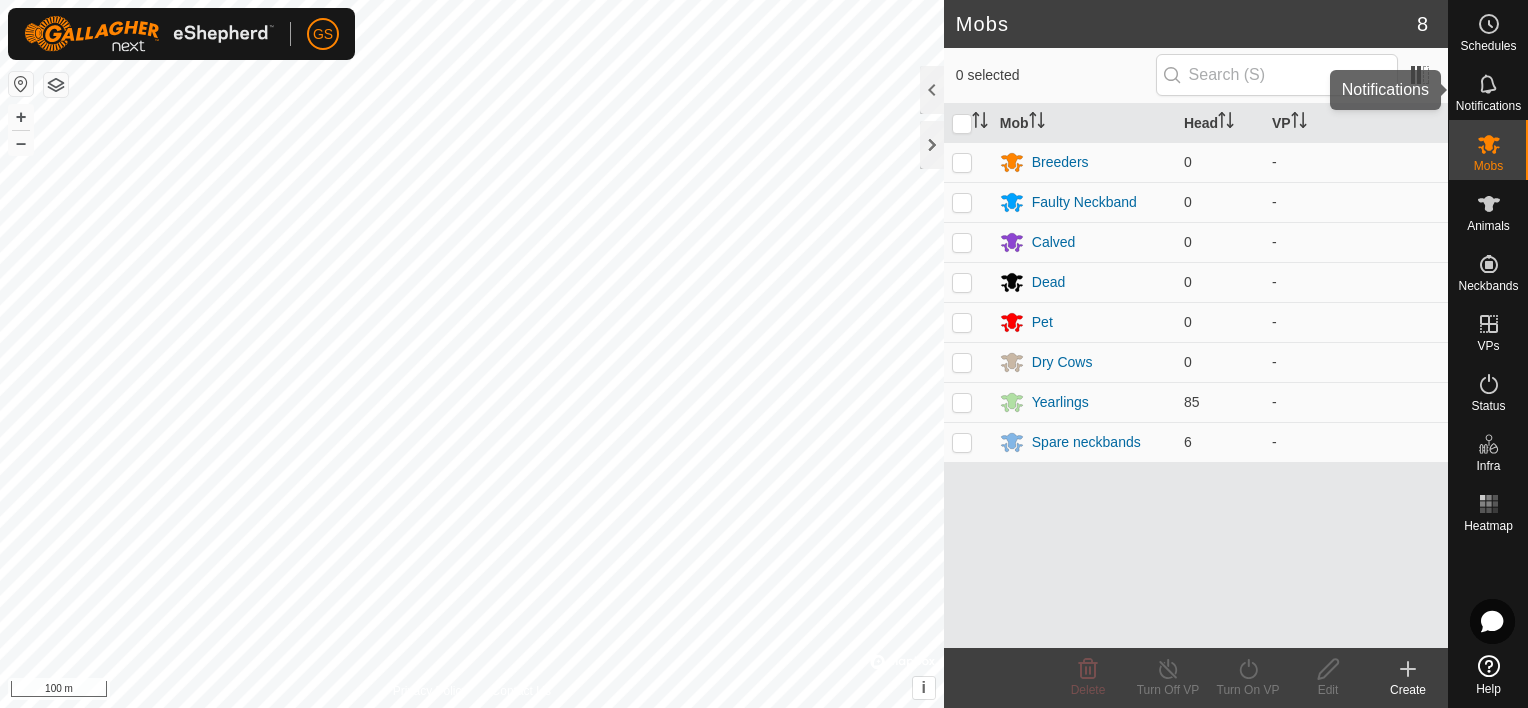 click 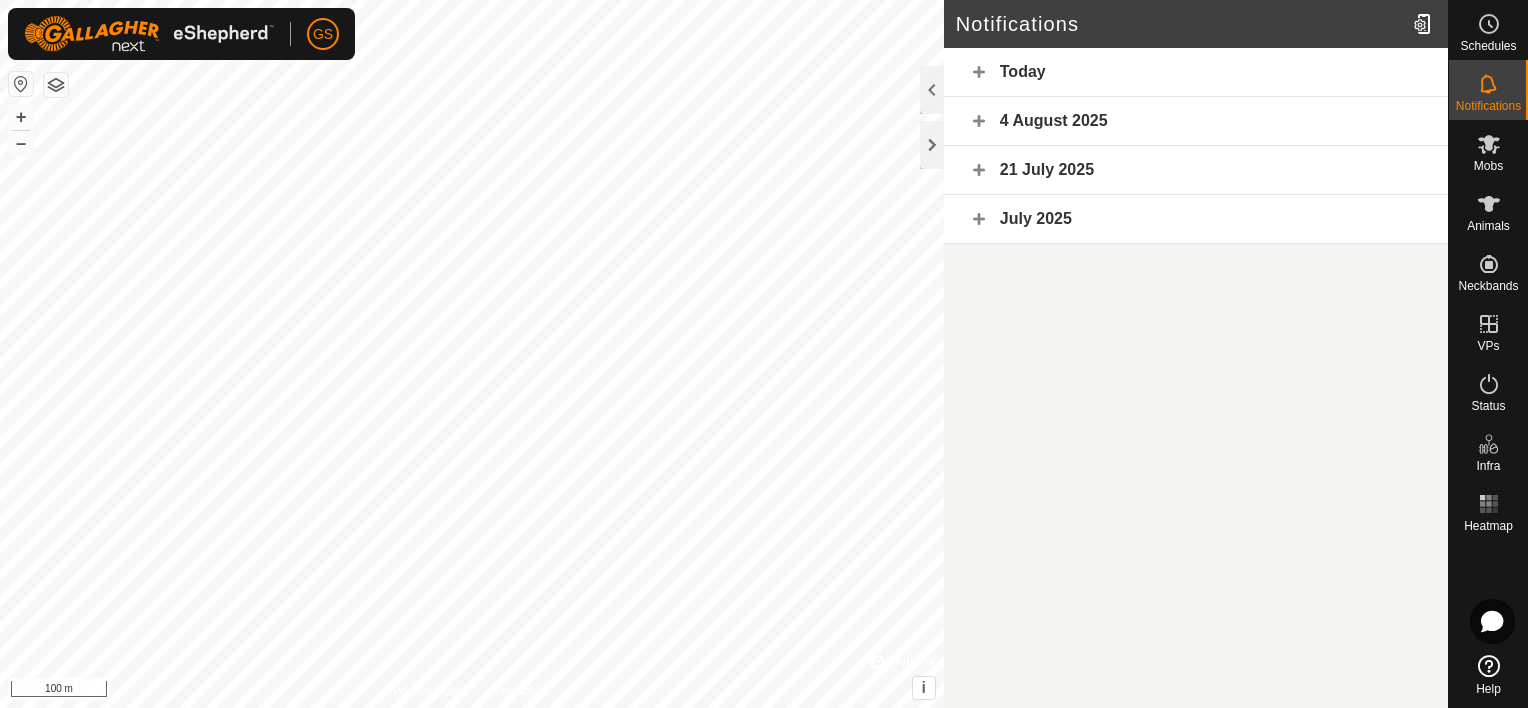 click on "Today" 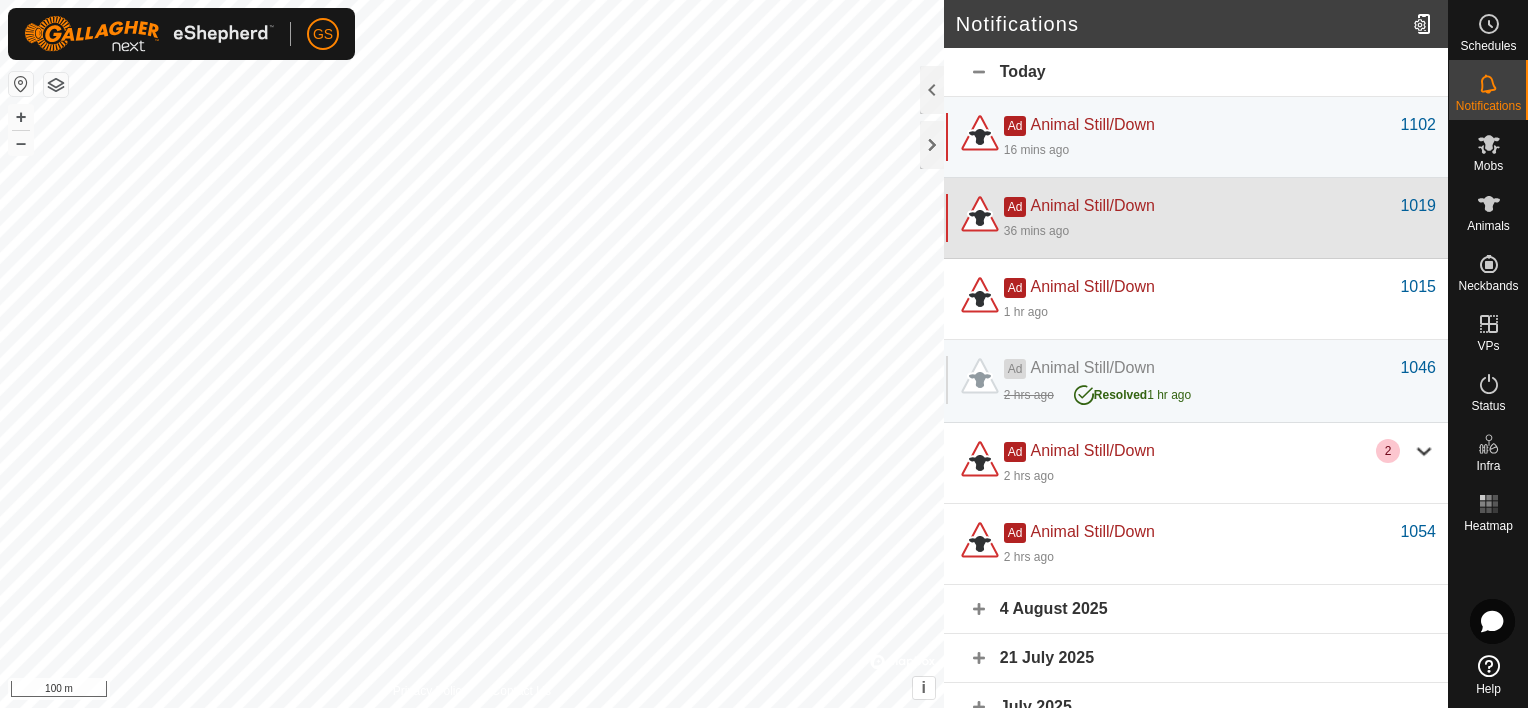 click on "36 mins ago" 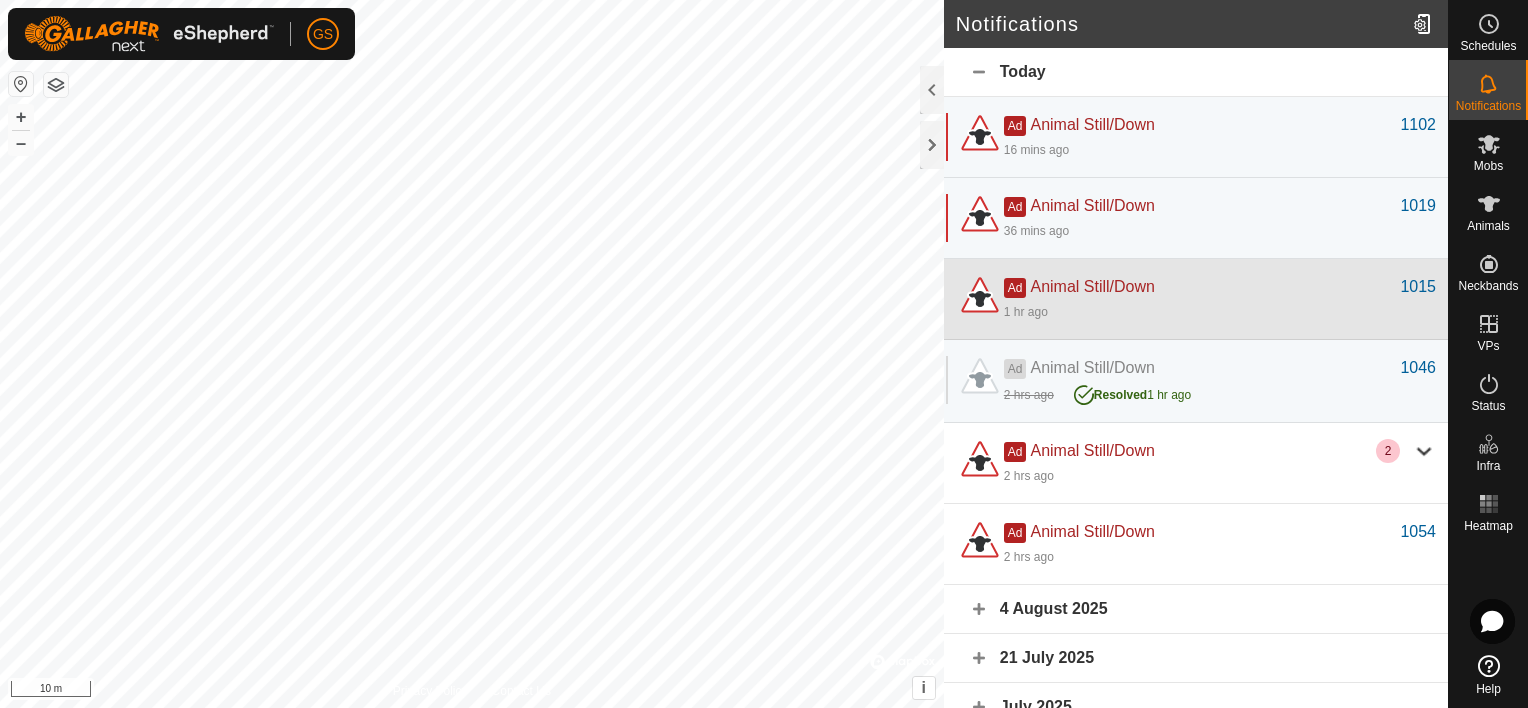 click on "Ad  Animal Still/Down" 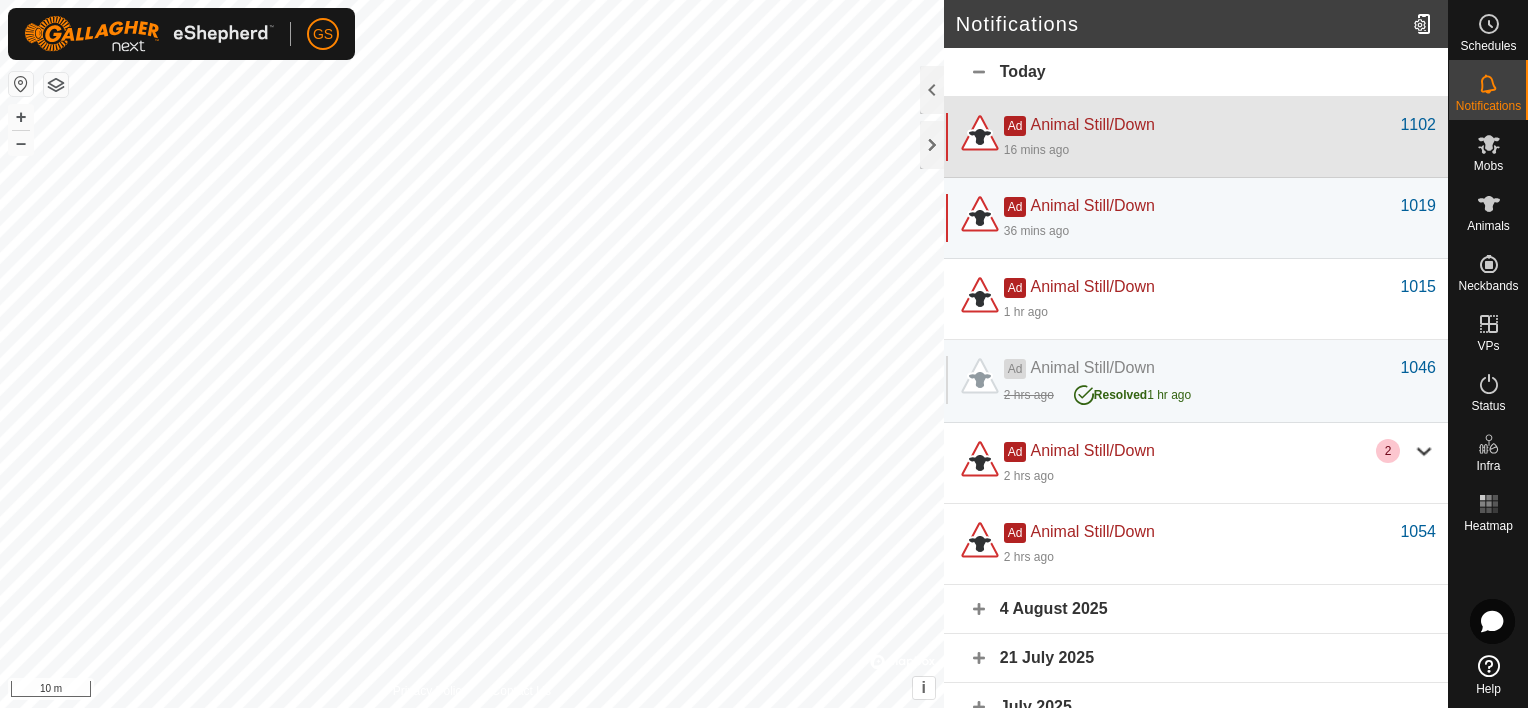 click on "16 mins ago" 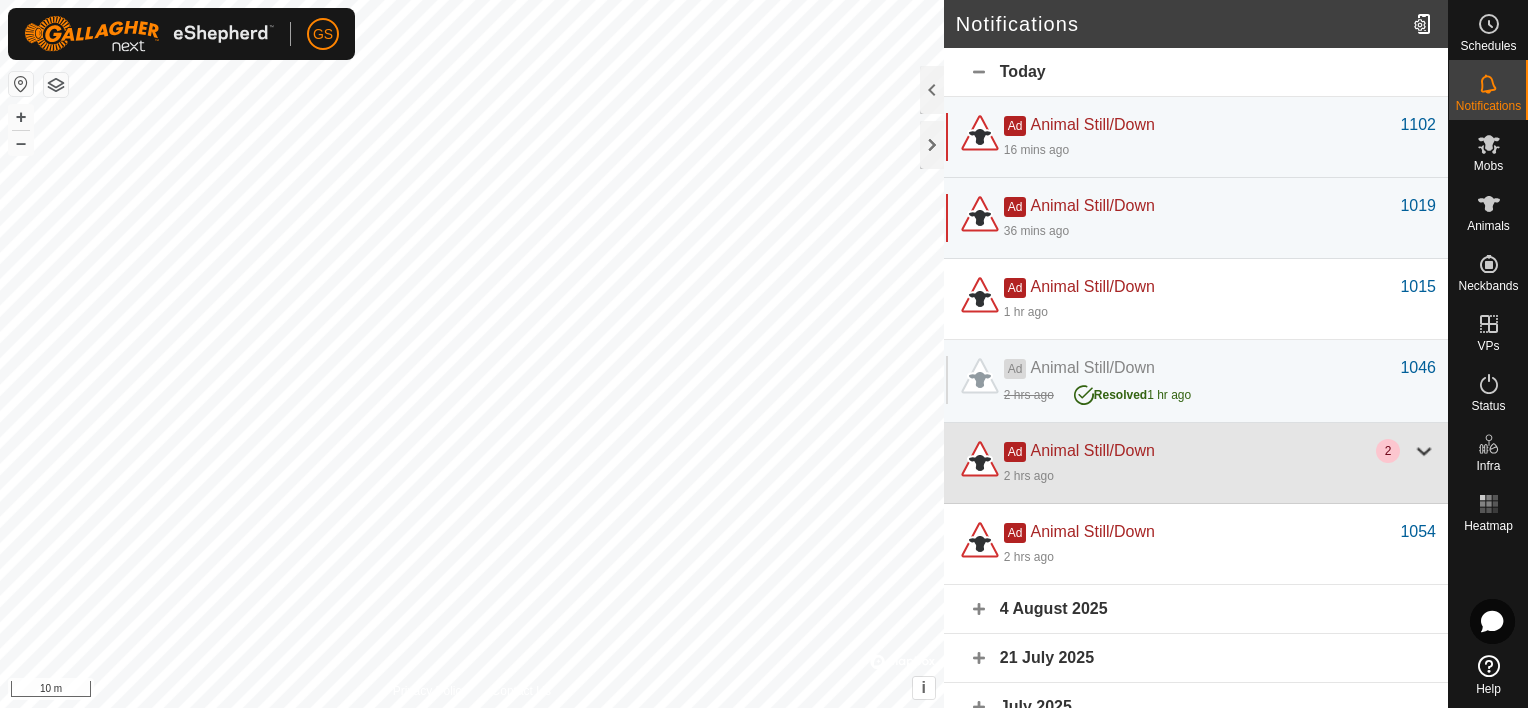 click on "2 hrs ago" 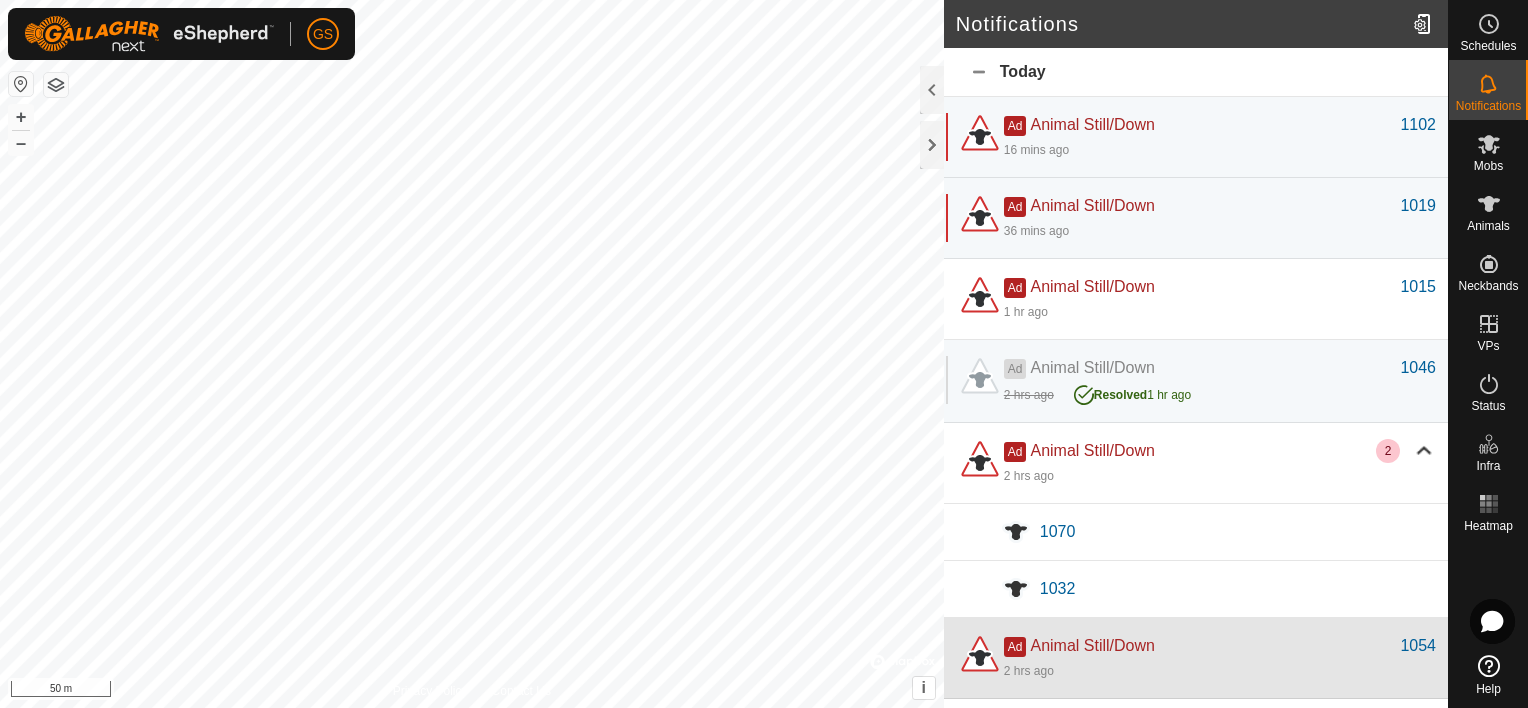 click on "Ad  Animal Still/Down   1054   2 hrs ago" 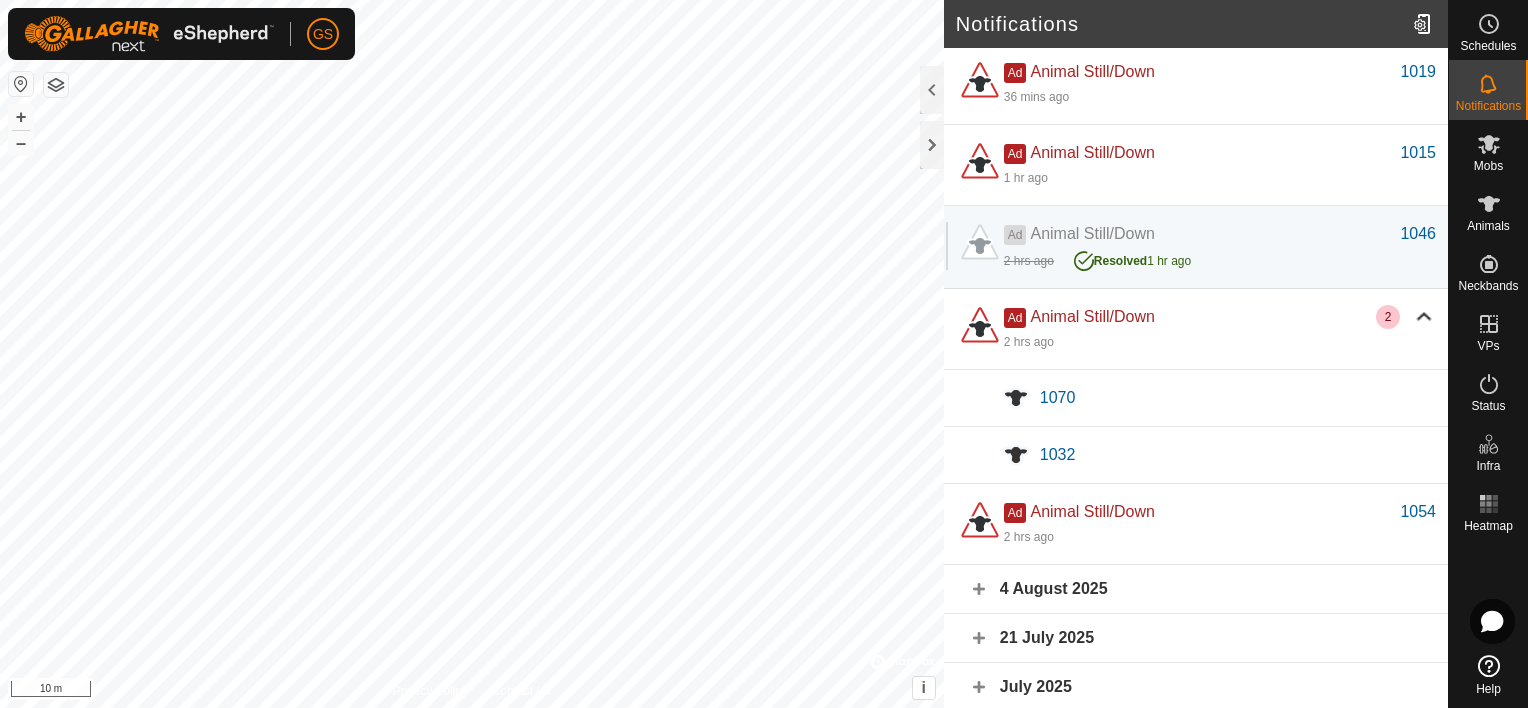 scroll, scrollTop: 0, scrollLeft: 0, axis: both 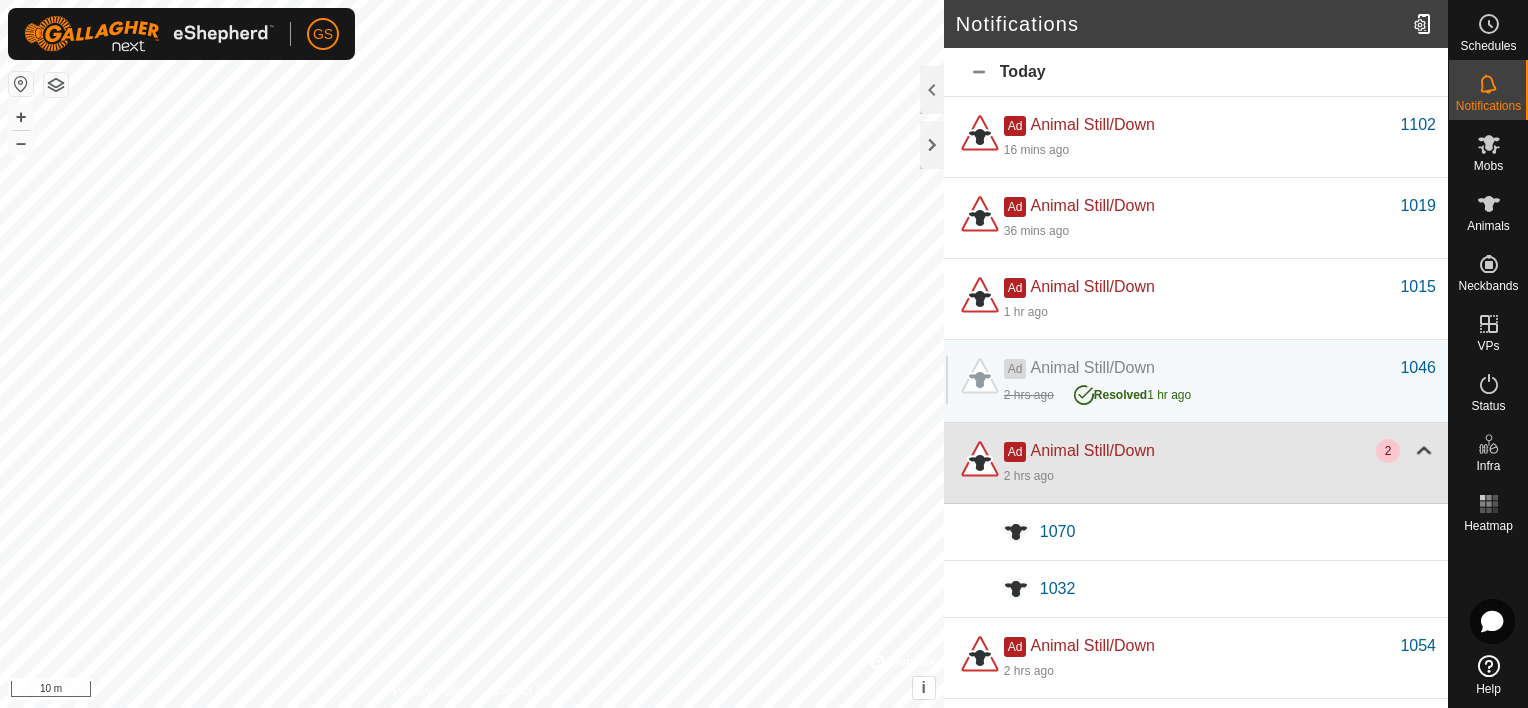 click on "Ad  Animal Still/Down  2  2 hrs ago" 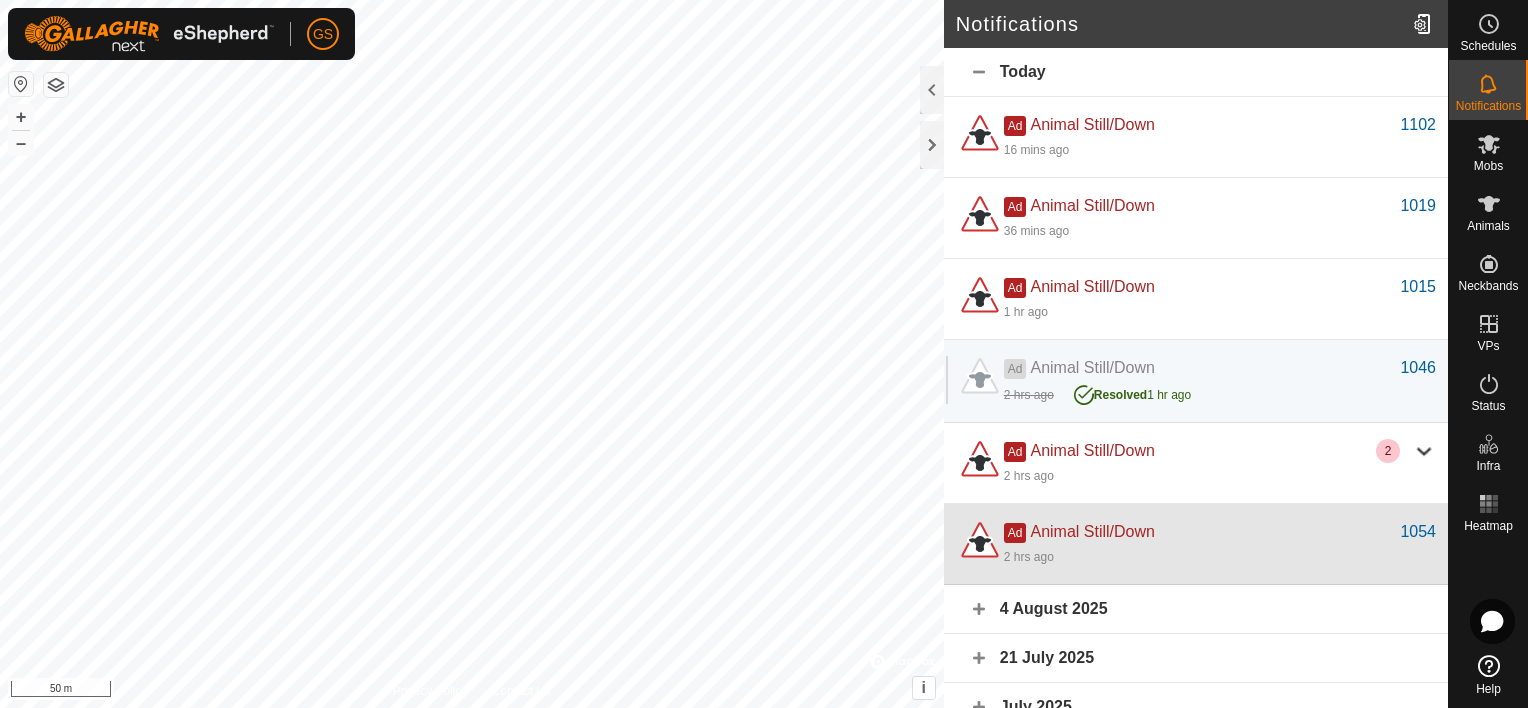 click on "Ad  Animal Still/Down" 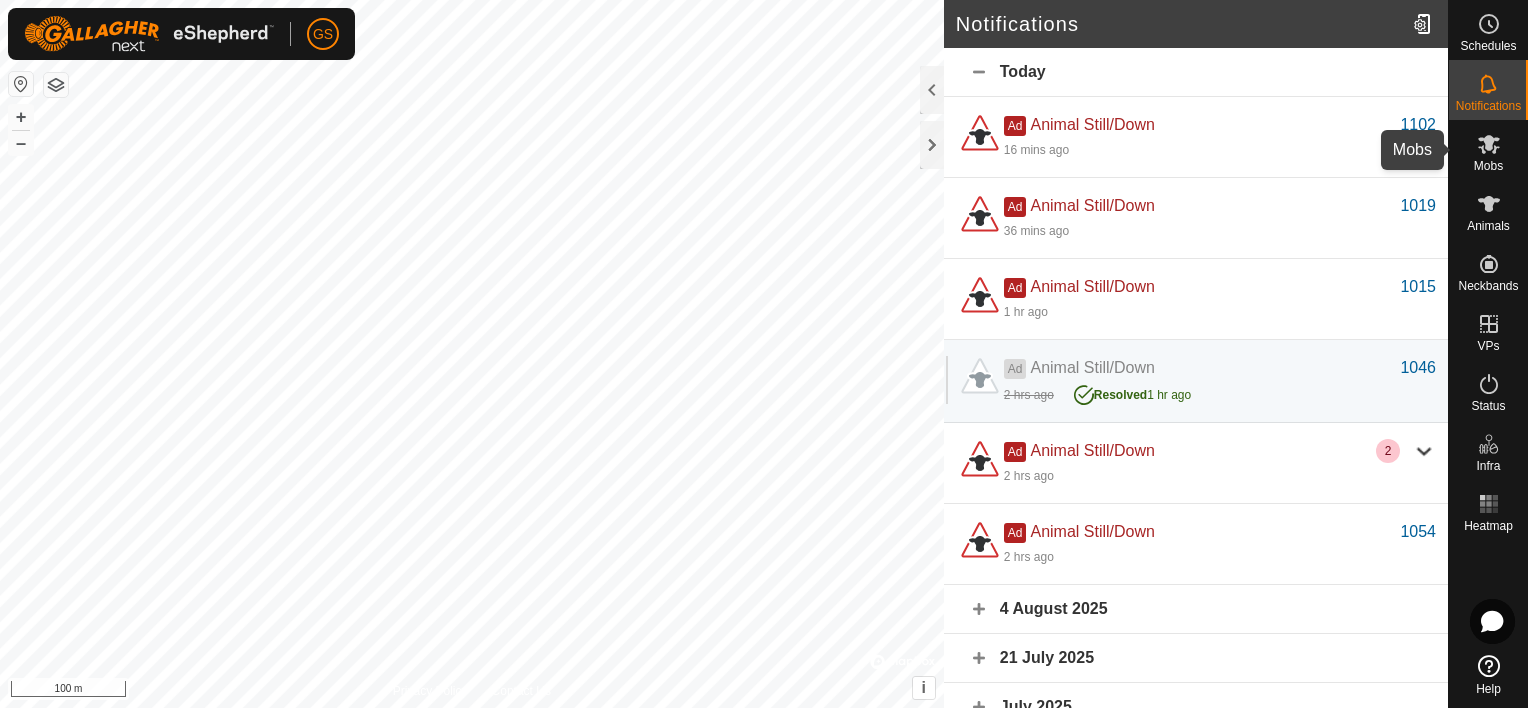 click 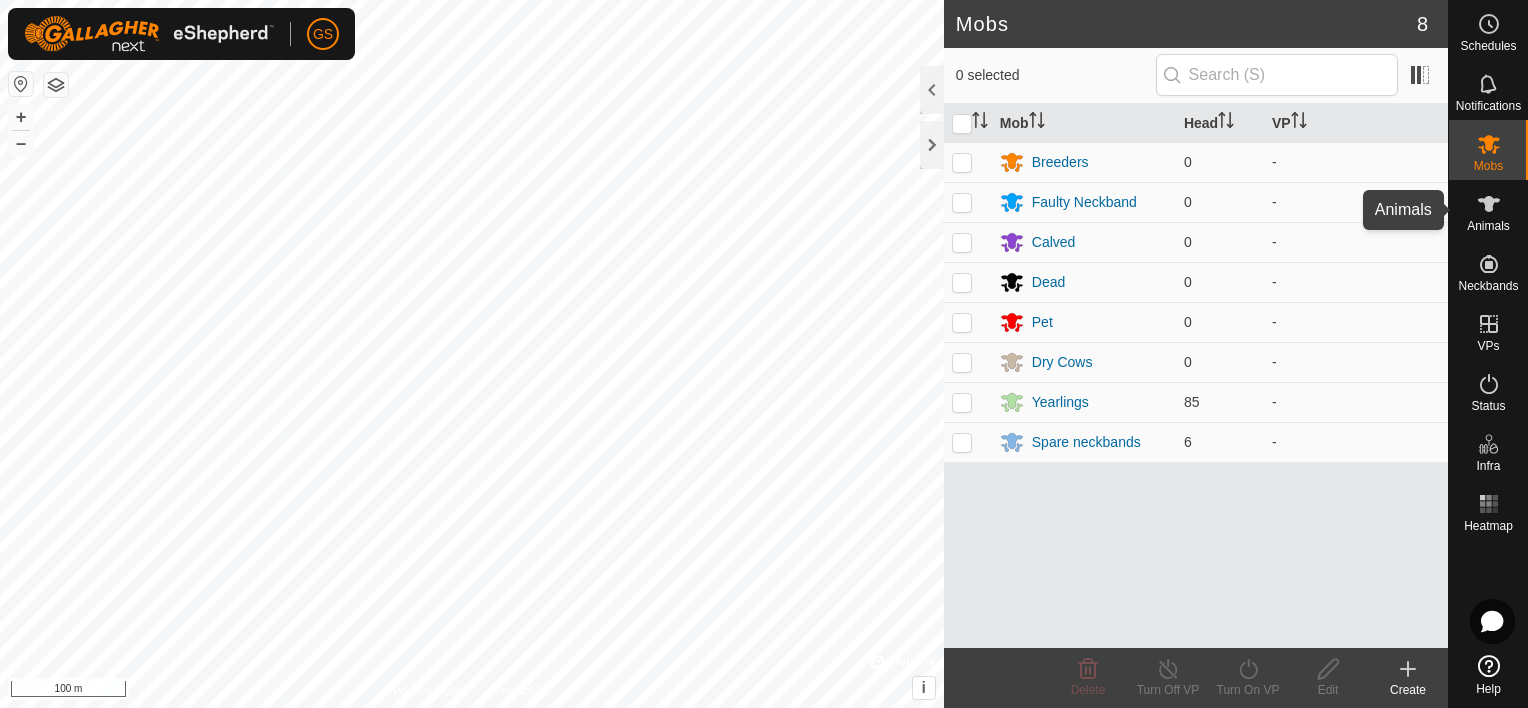 click 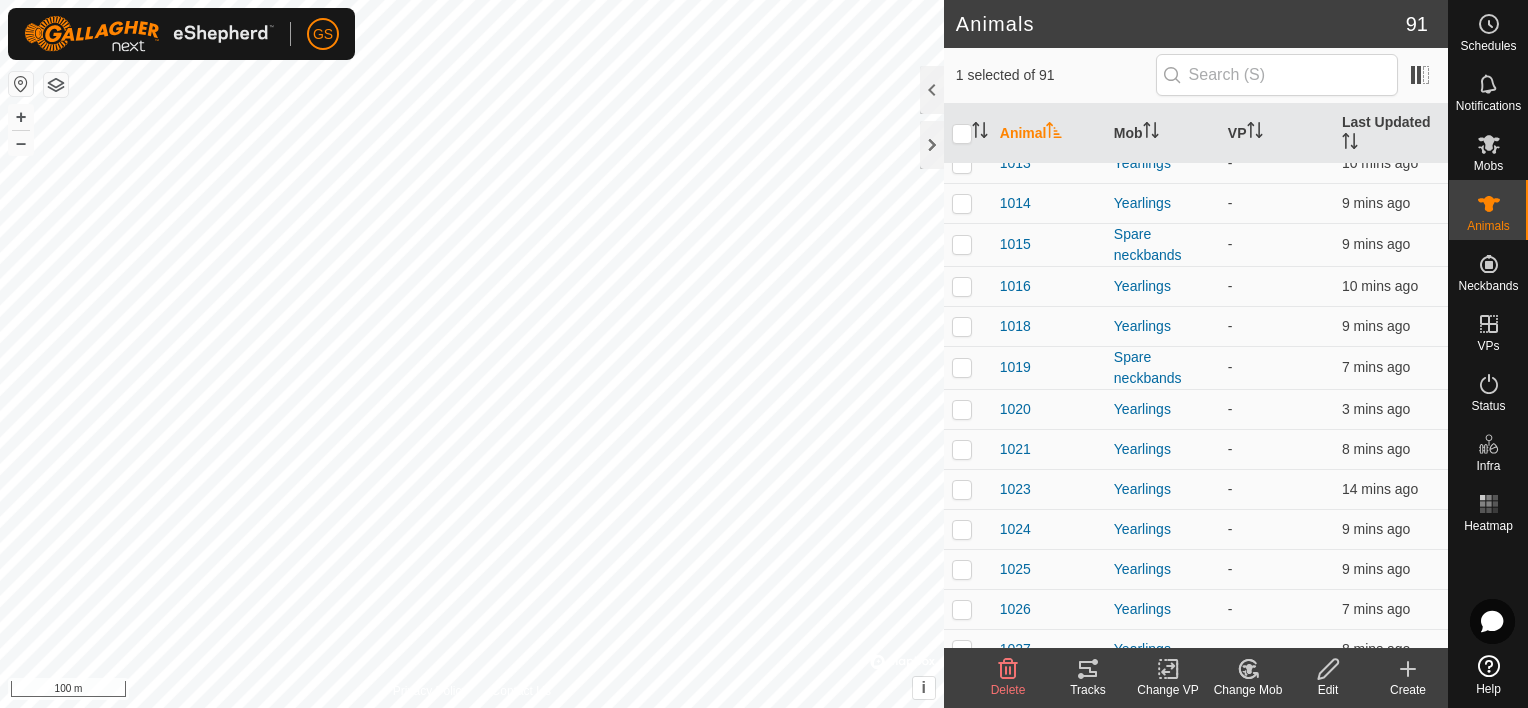 scroll, scrollTop: 0, scrollLeft: 0, axis: both 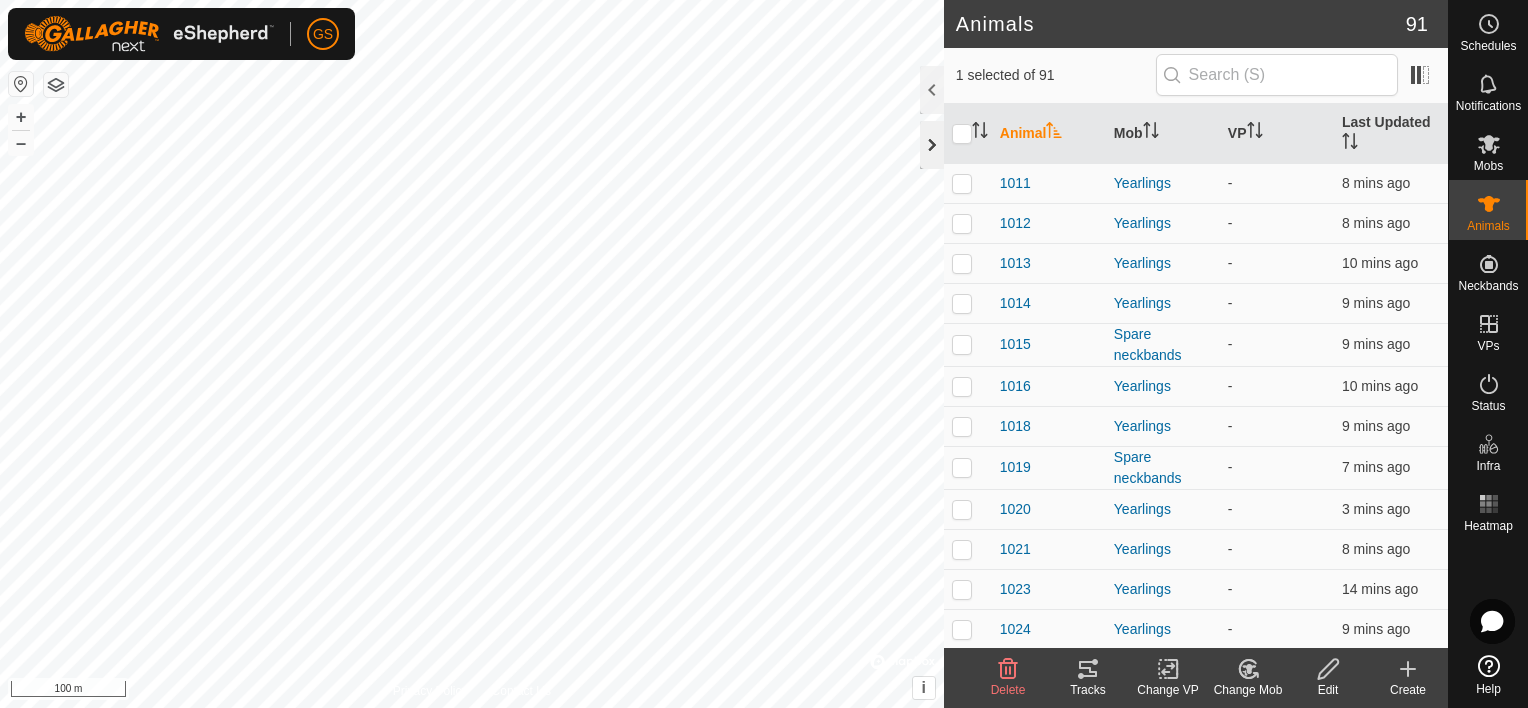 click 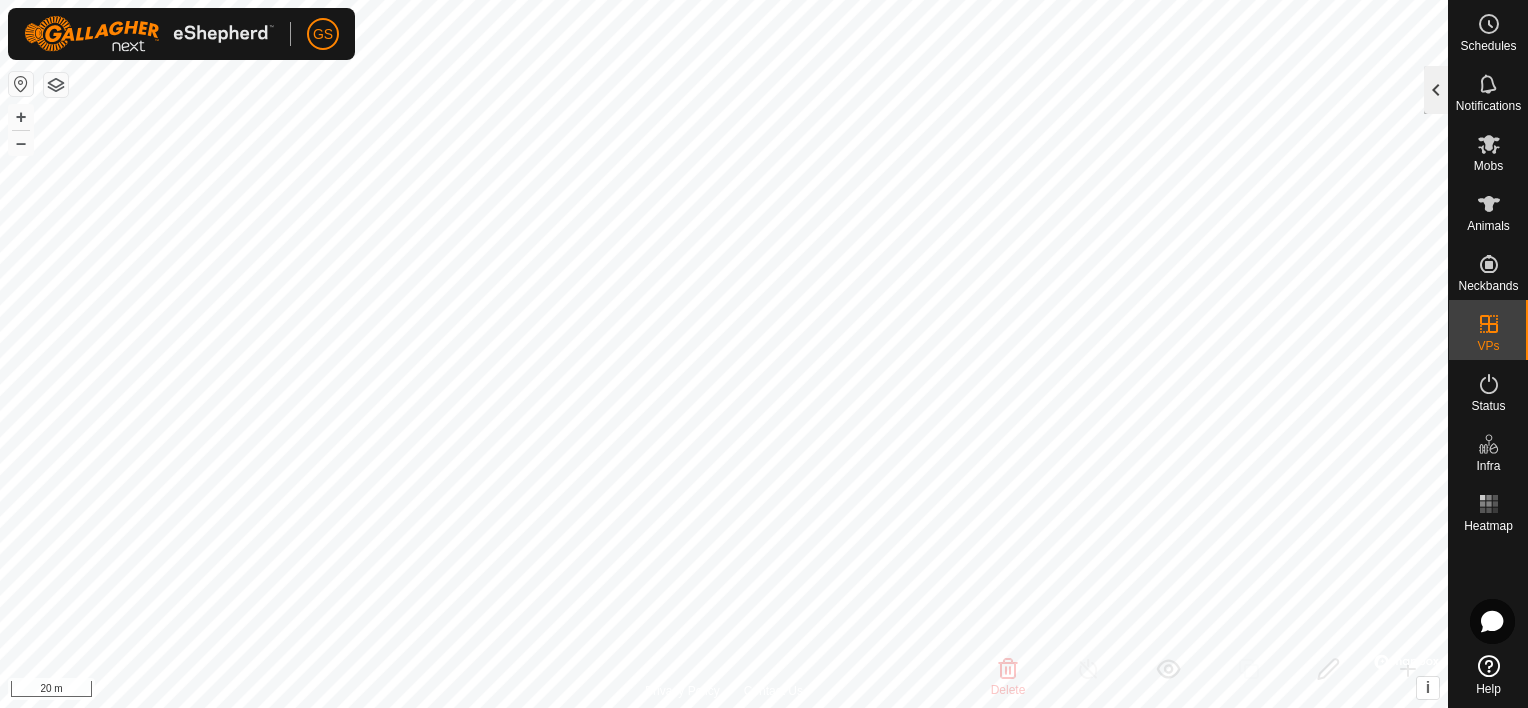 click 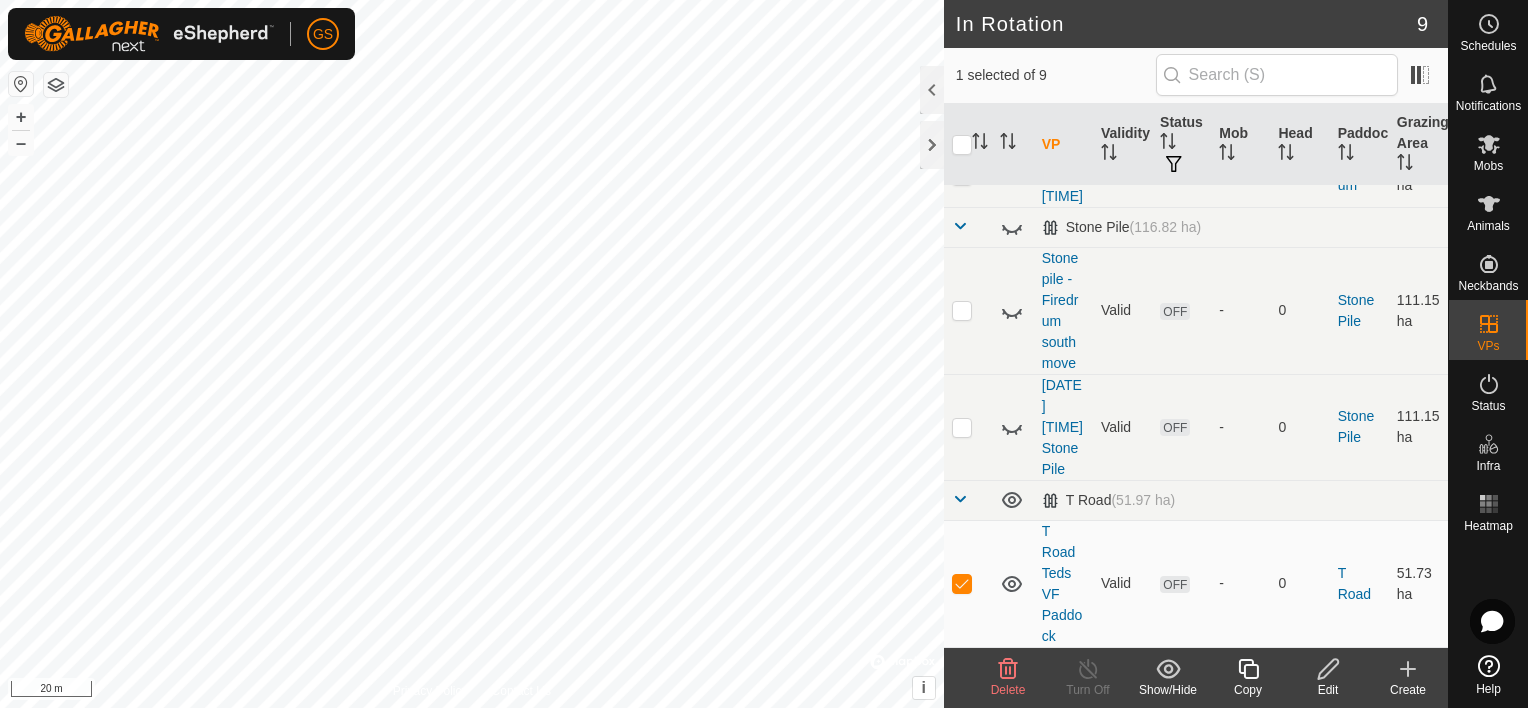 scroll, scrollTop: 732, scrollLeft: 0, axis: vertical 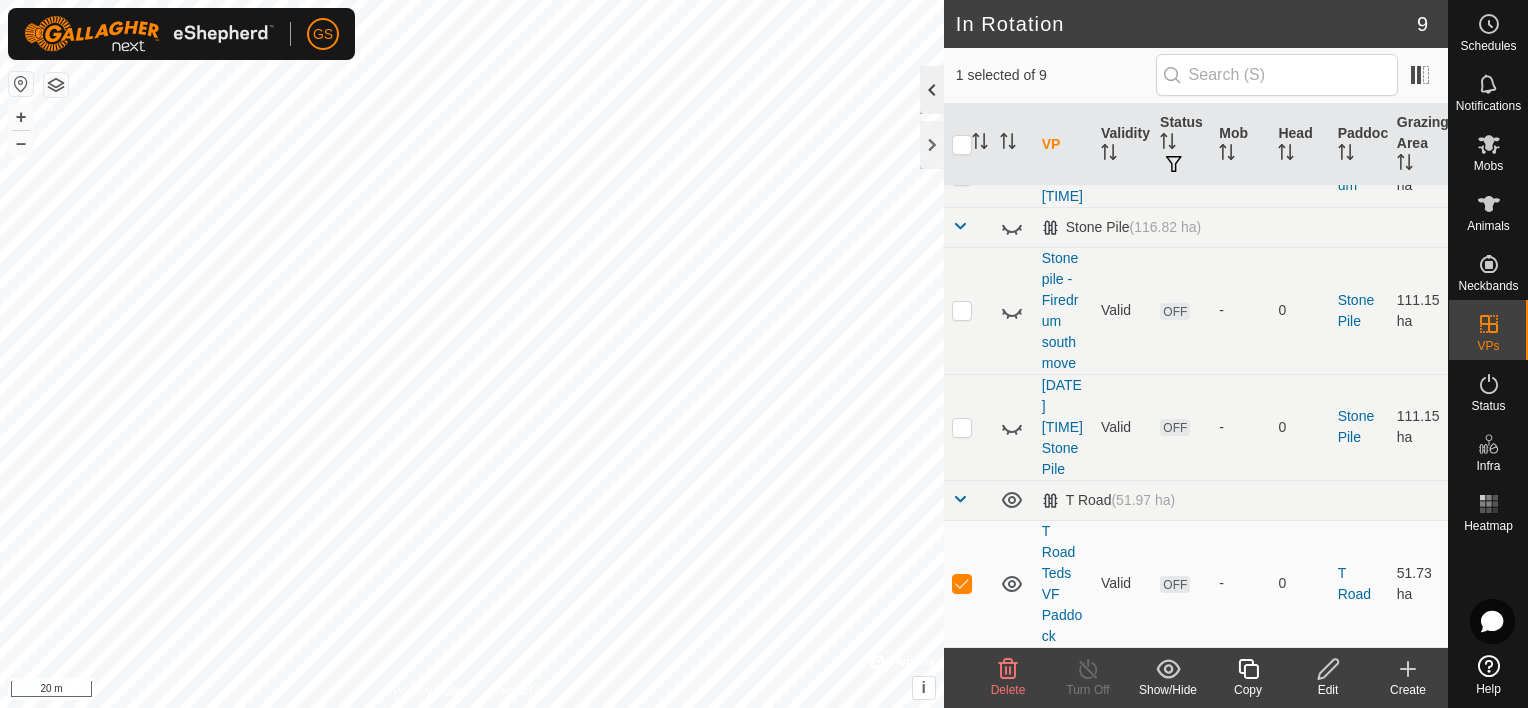 click 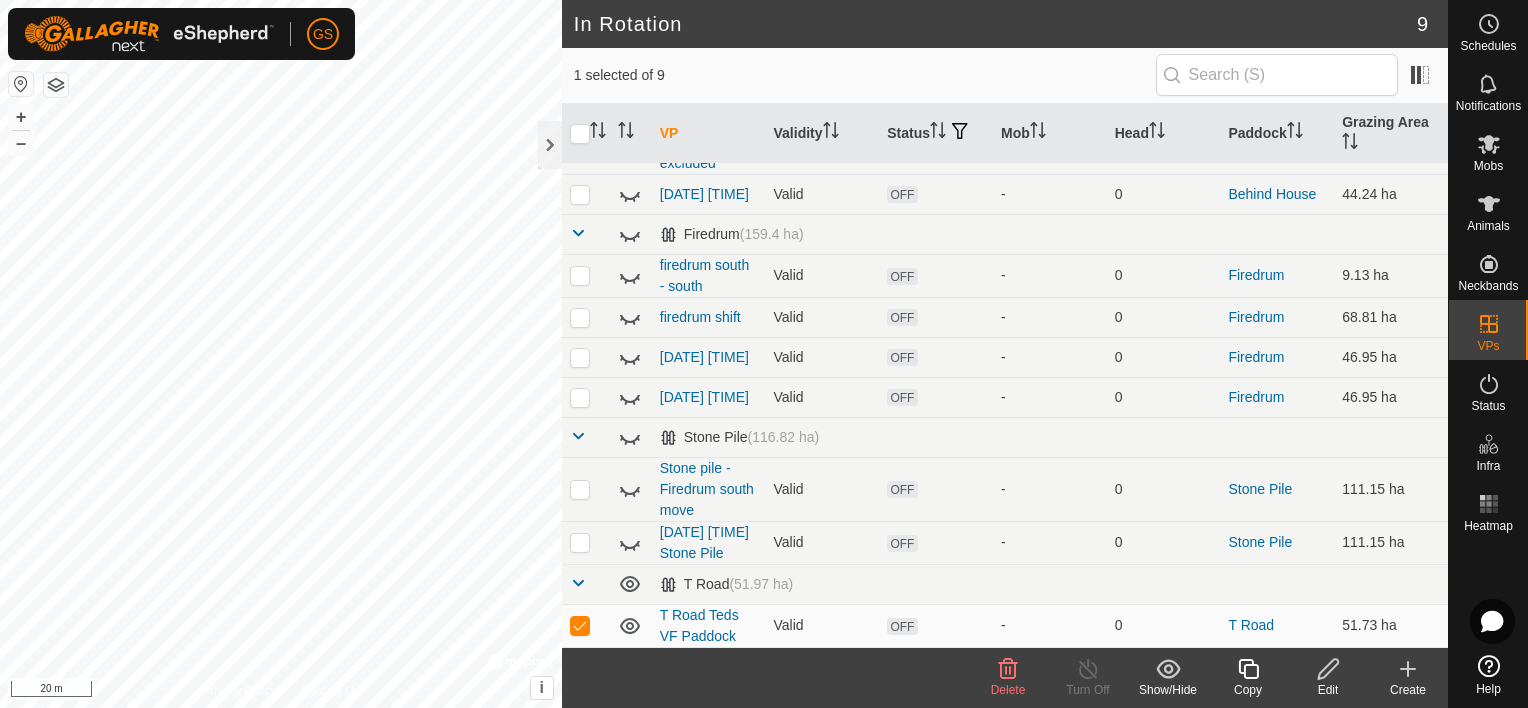 scroll, scrollTop: 141, scrollLeft: 0, axis: vertical 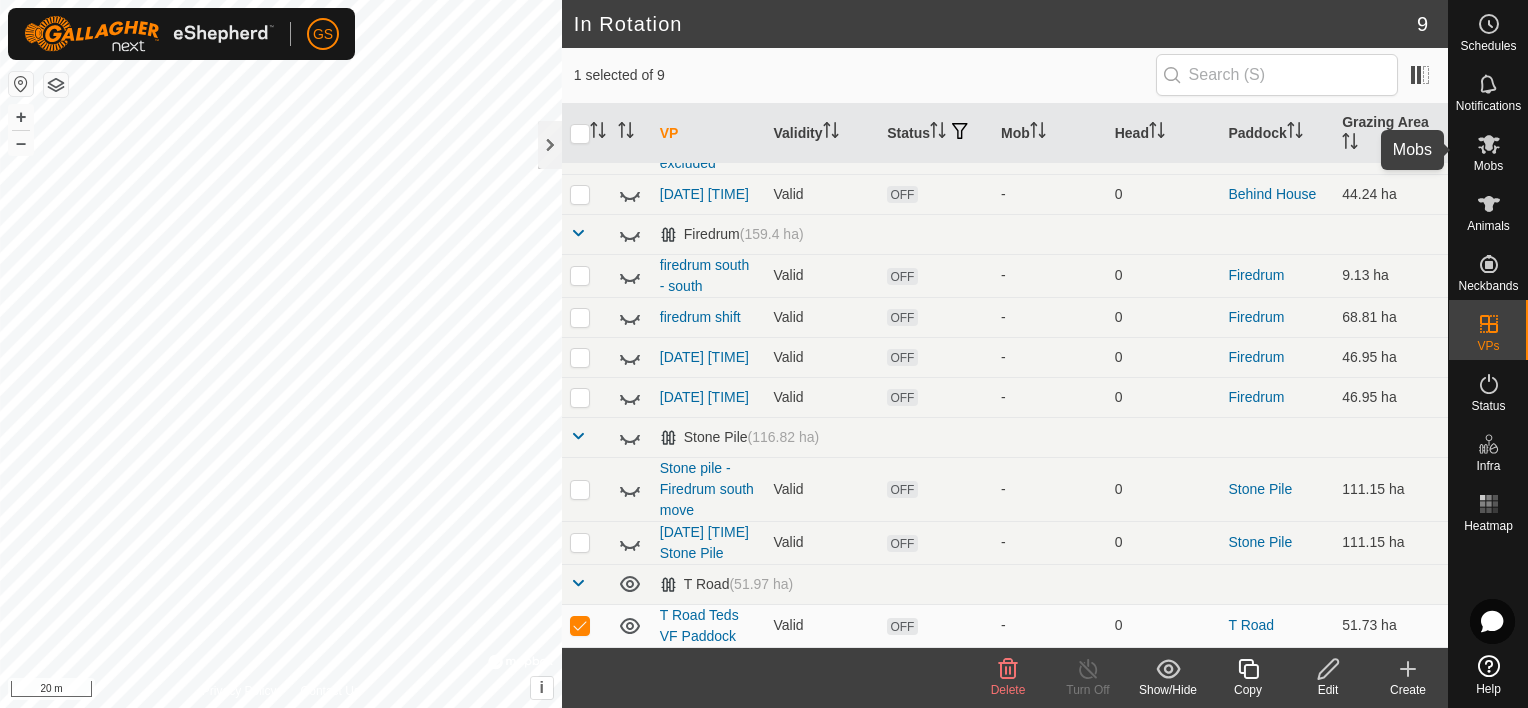 click 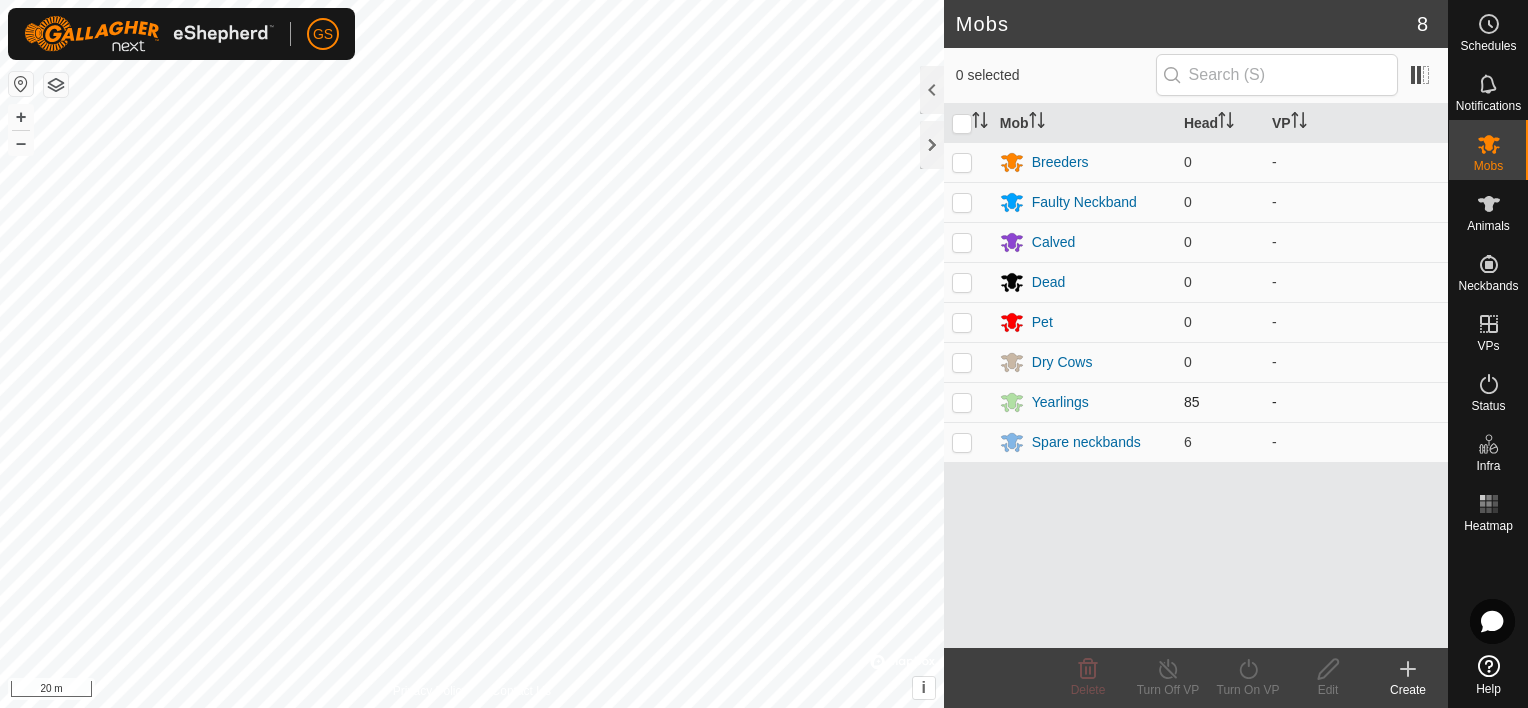 click at bounding box center (962, 402) 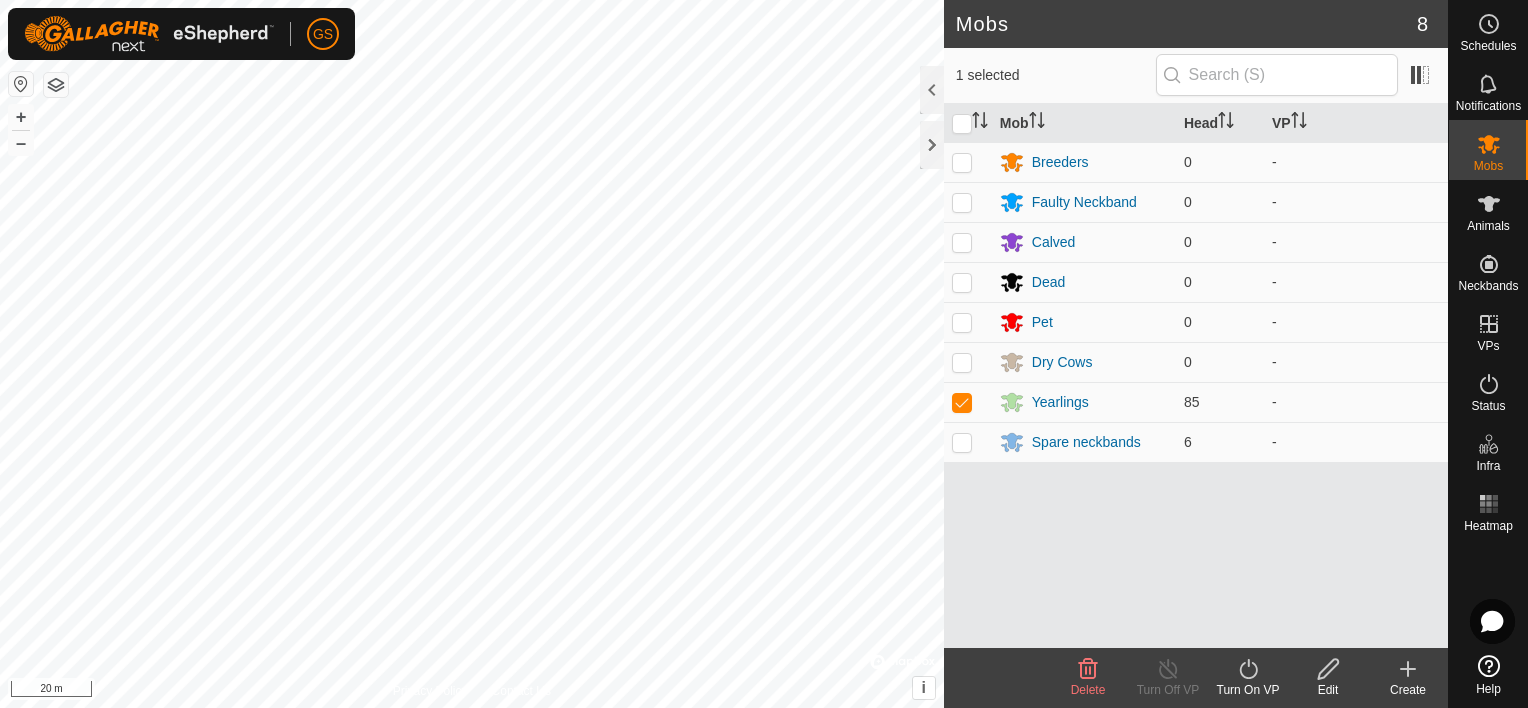 click on "Turn On VP" 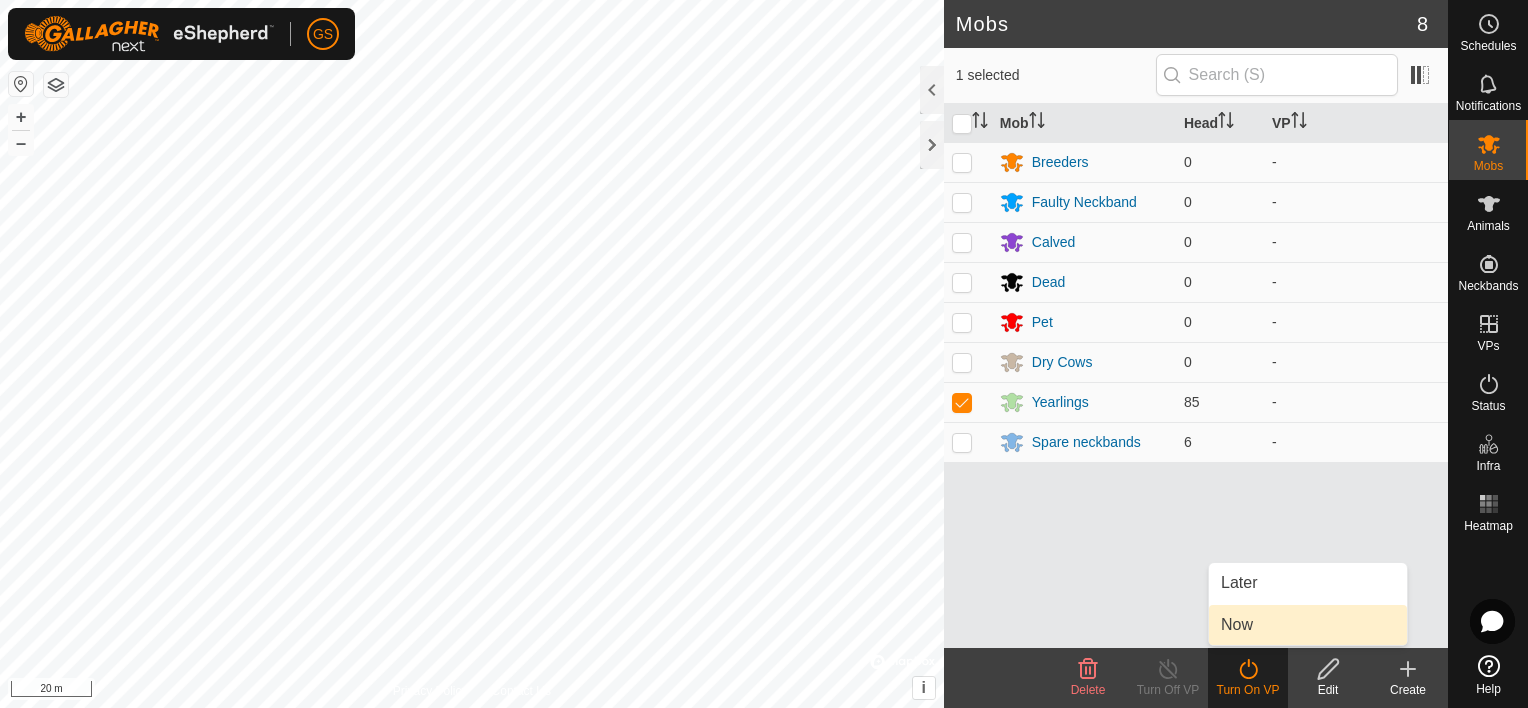 click on "Now" at bounding box center (1308, 625) 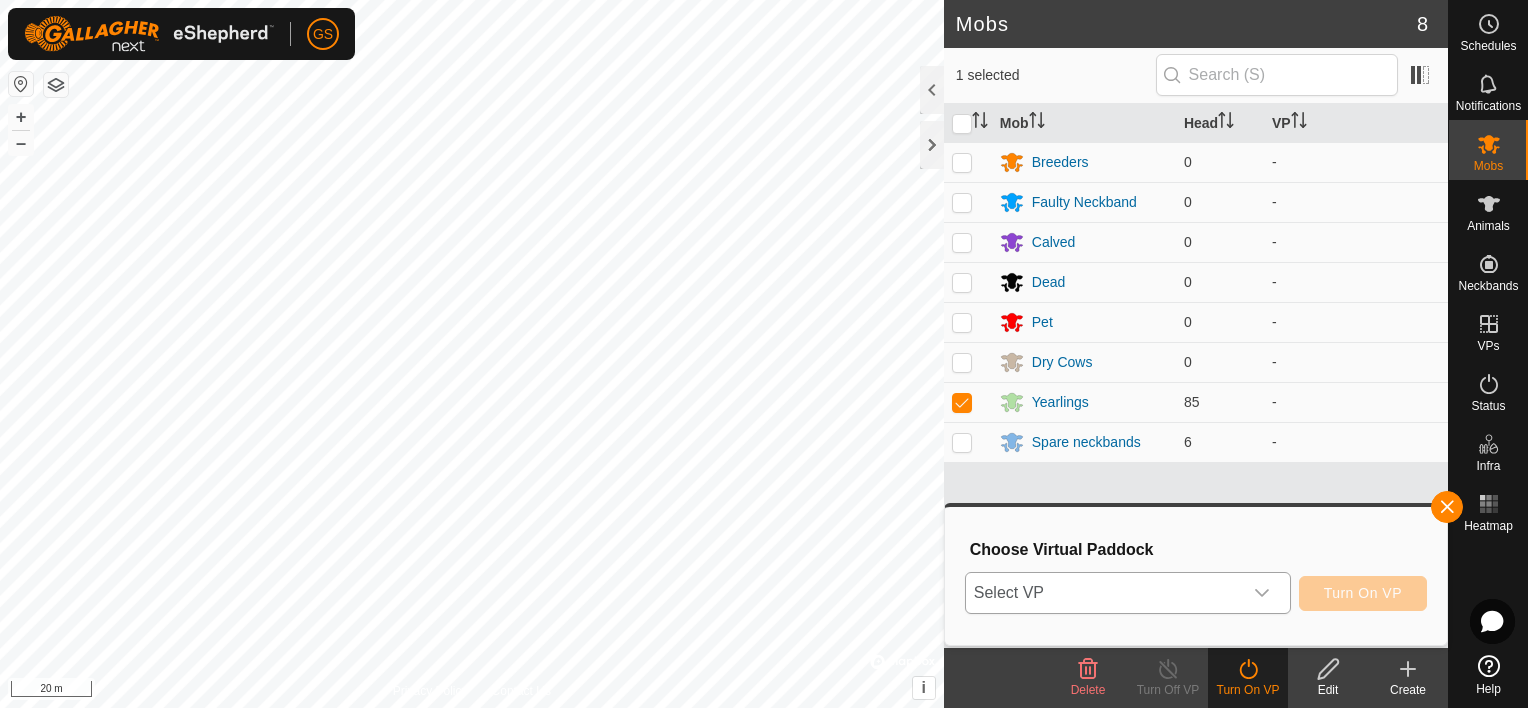 click 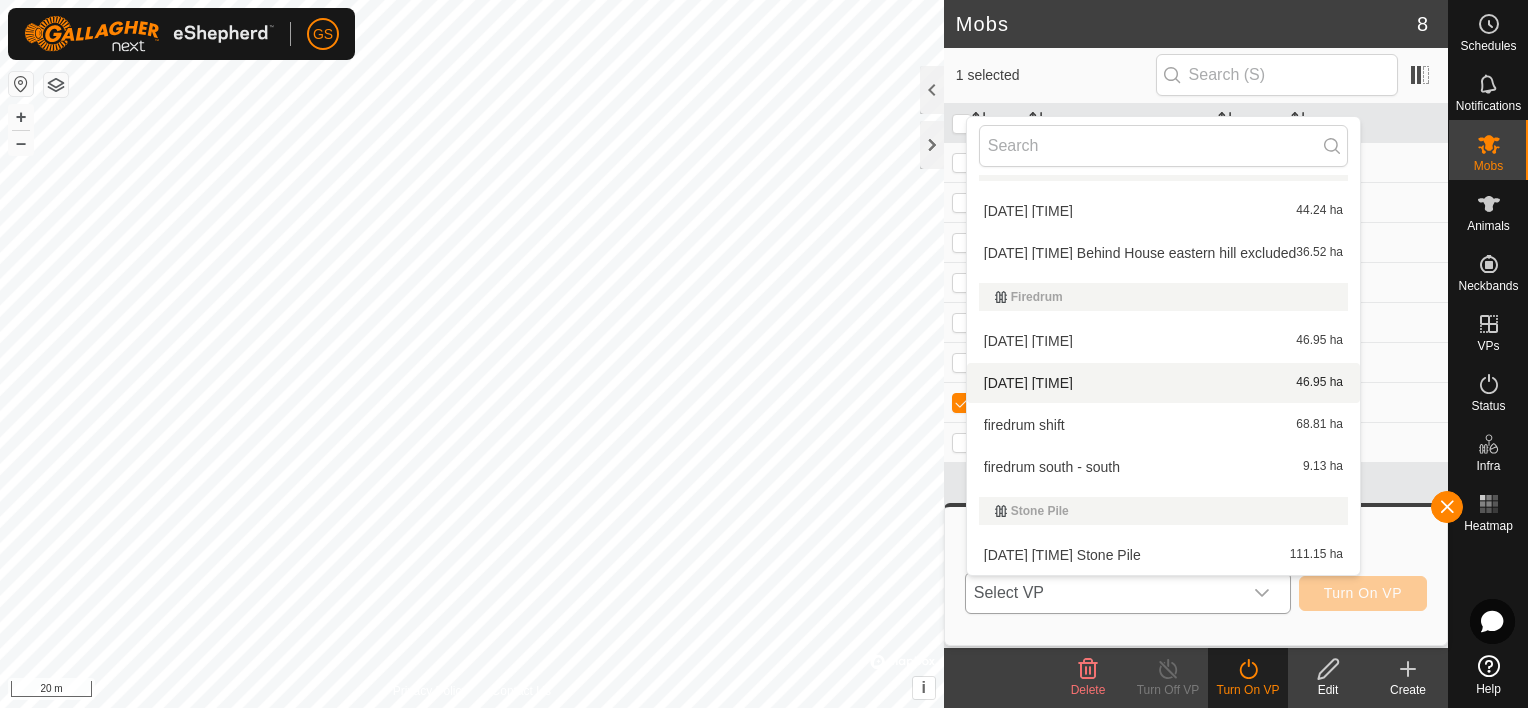 scroll, scrollTop: 160, scrollLeft: 0, axis: vertical 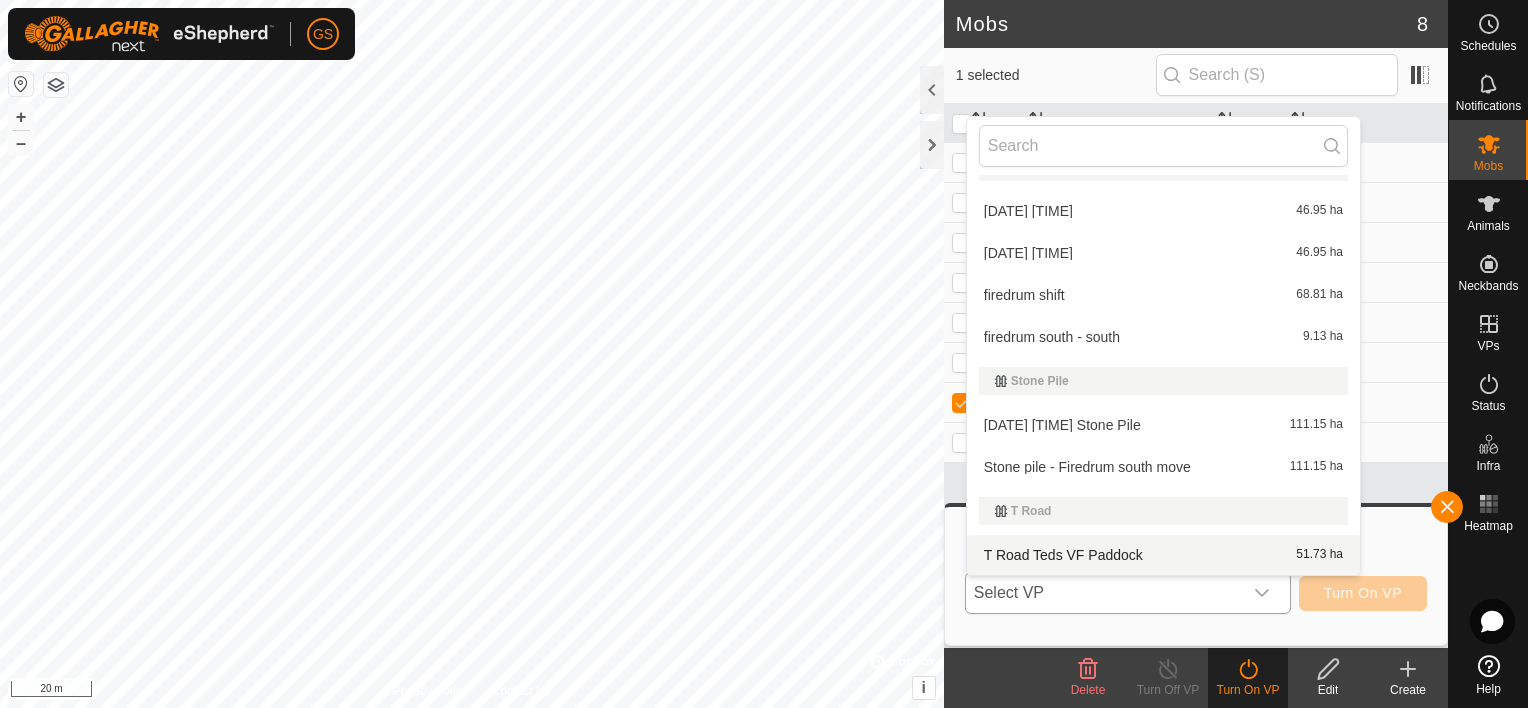 click on "T Road Teds VF Paddock  51.73 ha" at bounding box center [1163, 555] 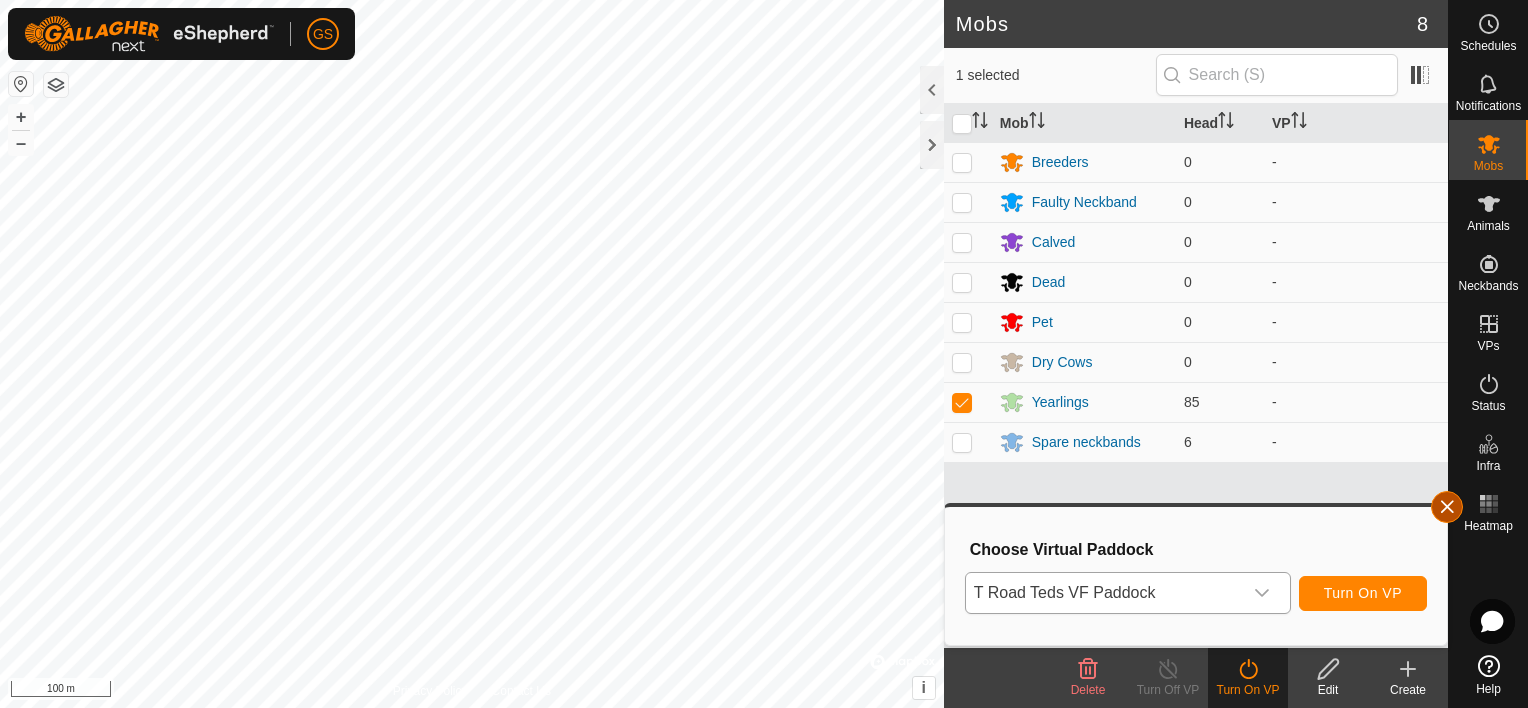 click at bounding box center (1447, 507) 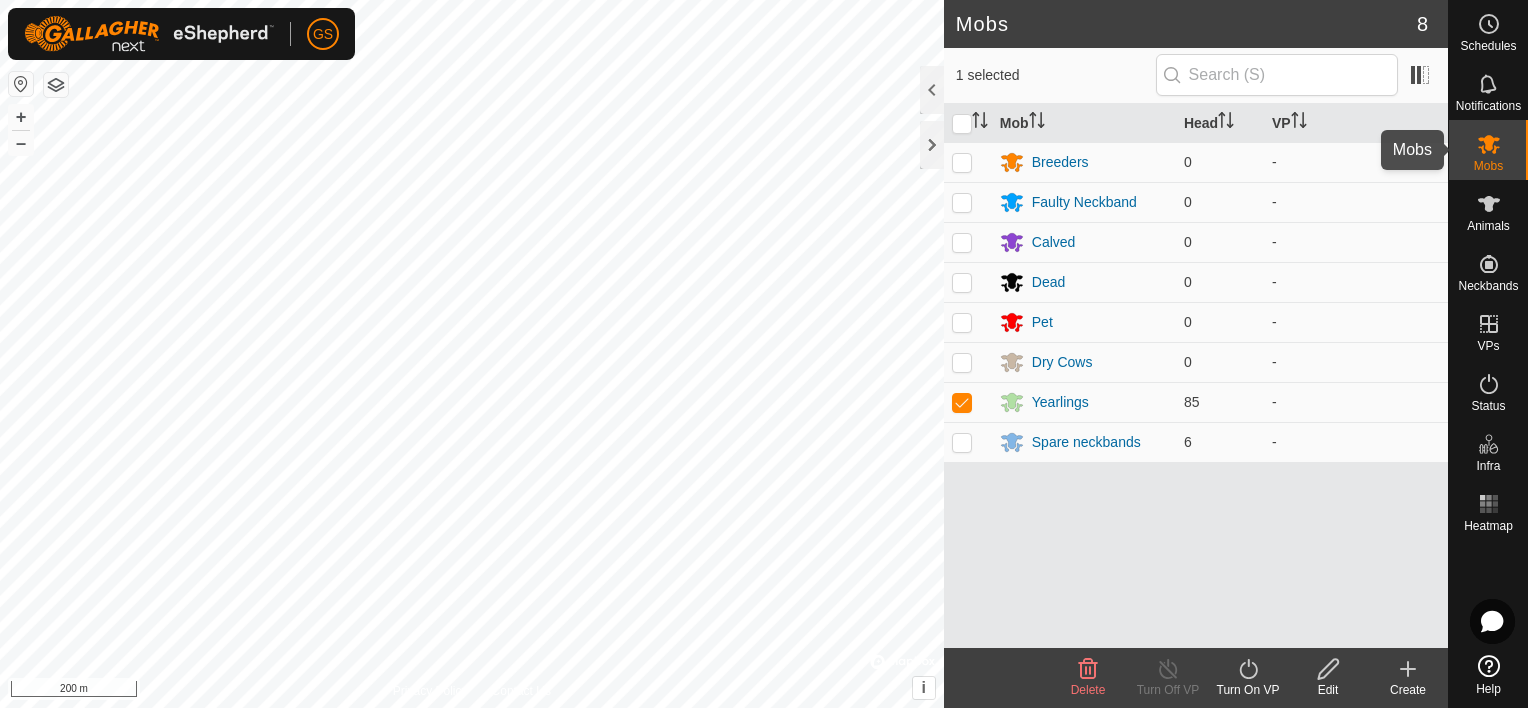 click 